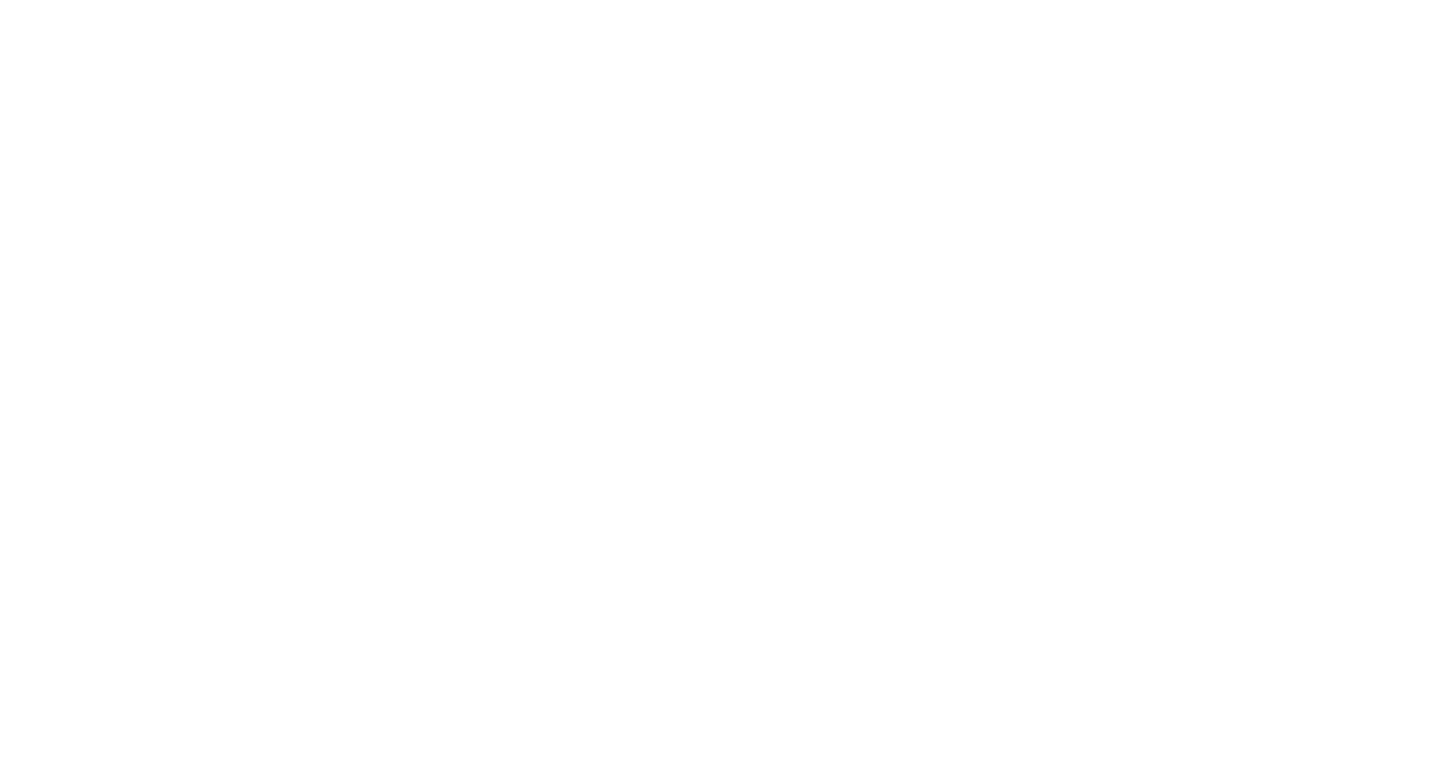 scroll, scrollTop: 0, scrollLeft: 0, axis: both 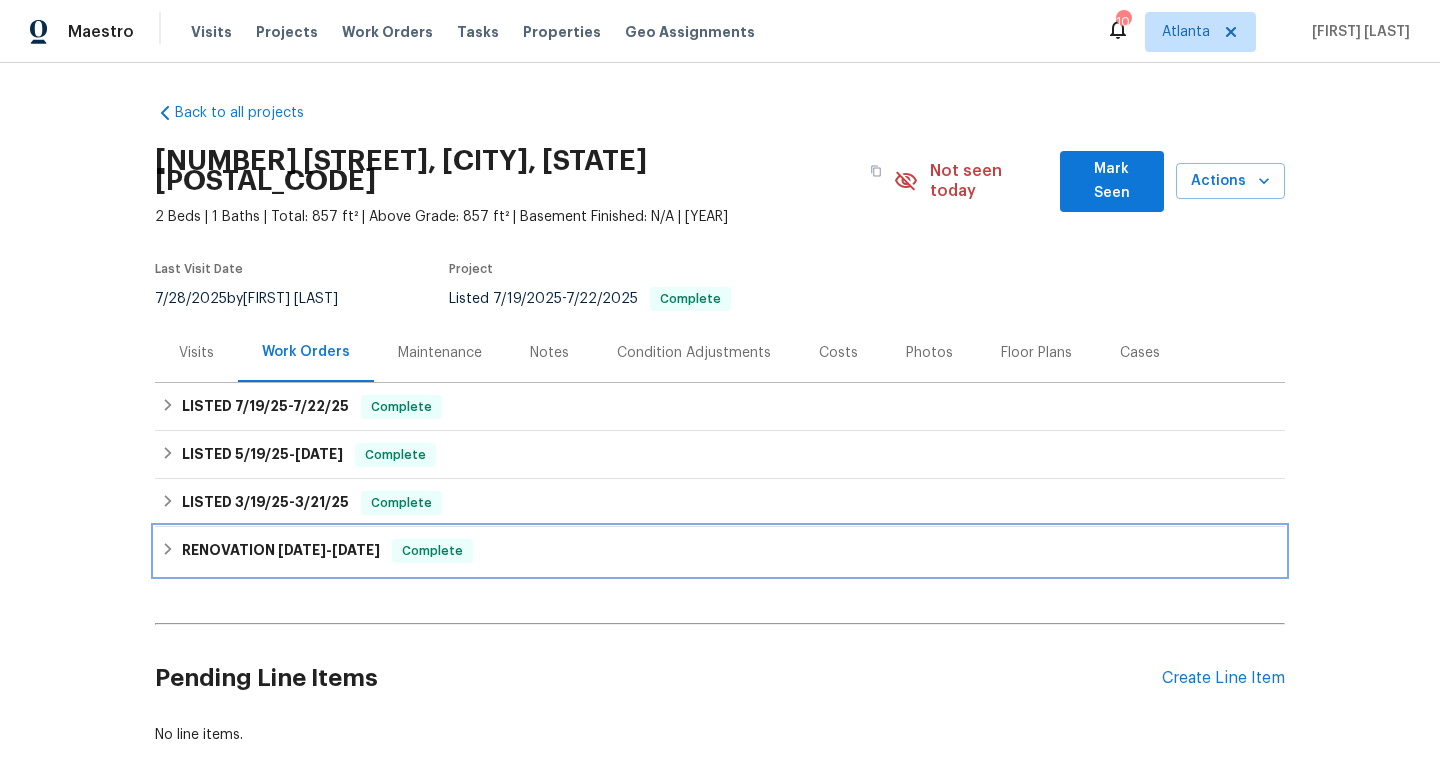 click on "RENOVATION   1/15/25  -  1/16/25 Complete" at bounding box center (720, 551) 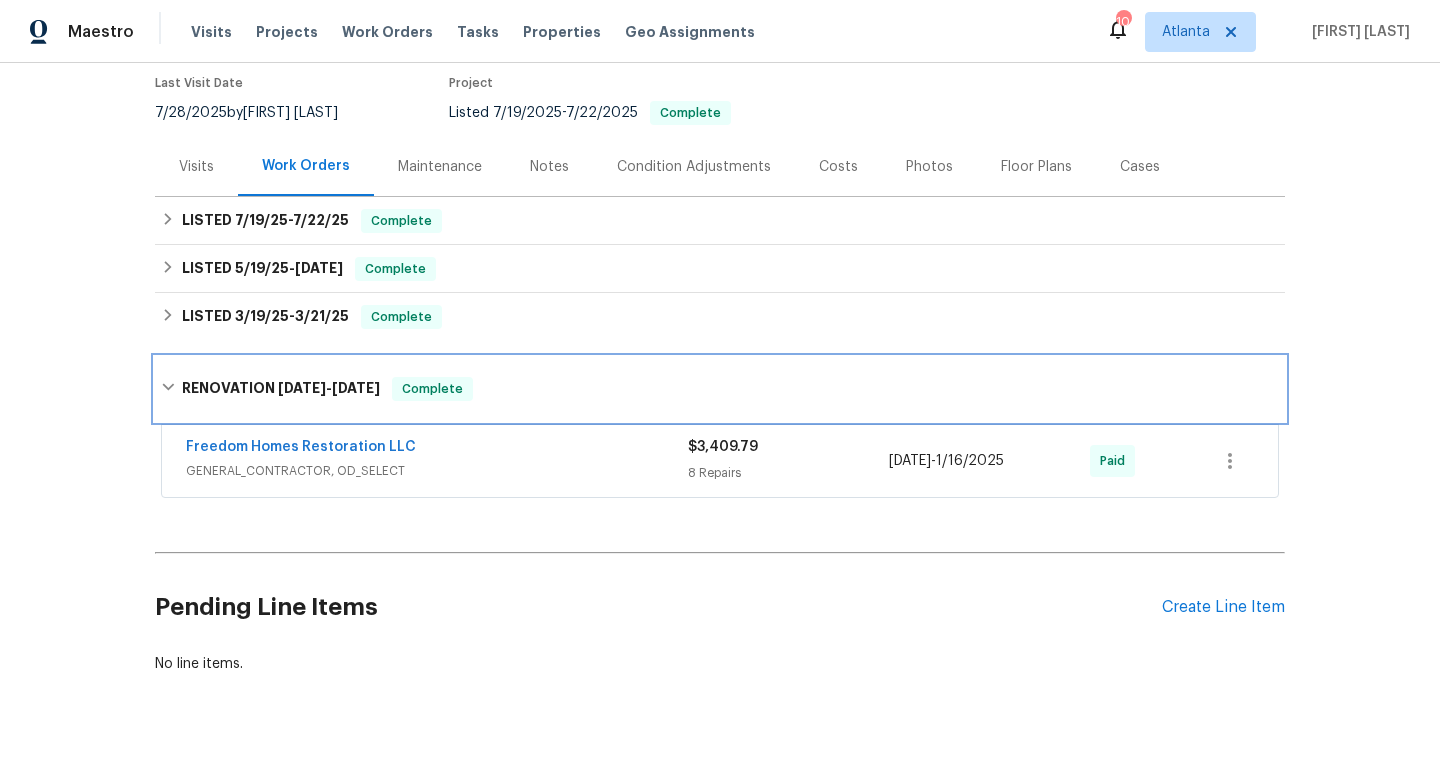 scroll, scrollTop: 198, scrollLeft: 0, axis: vertical 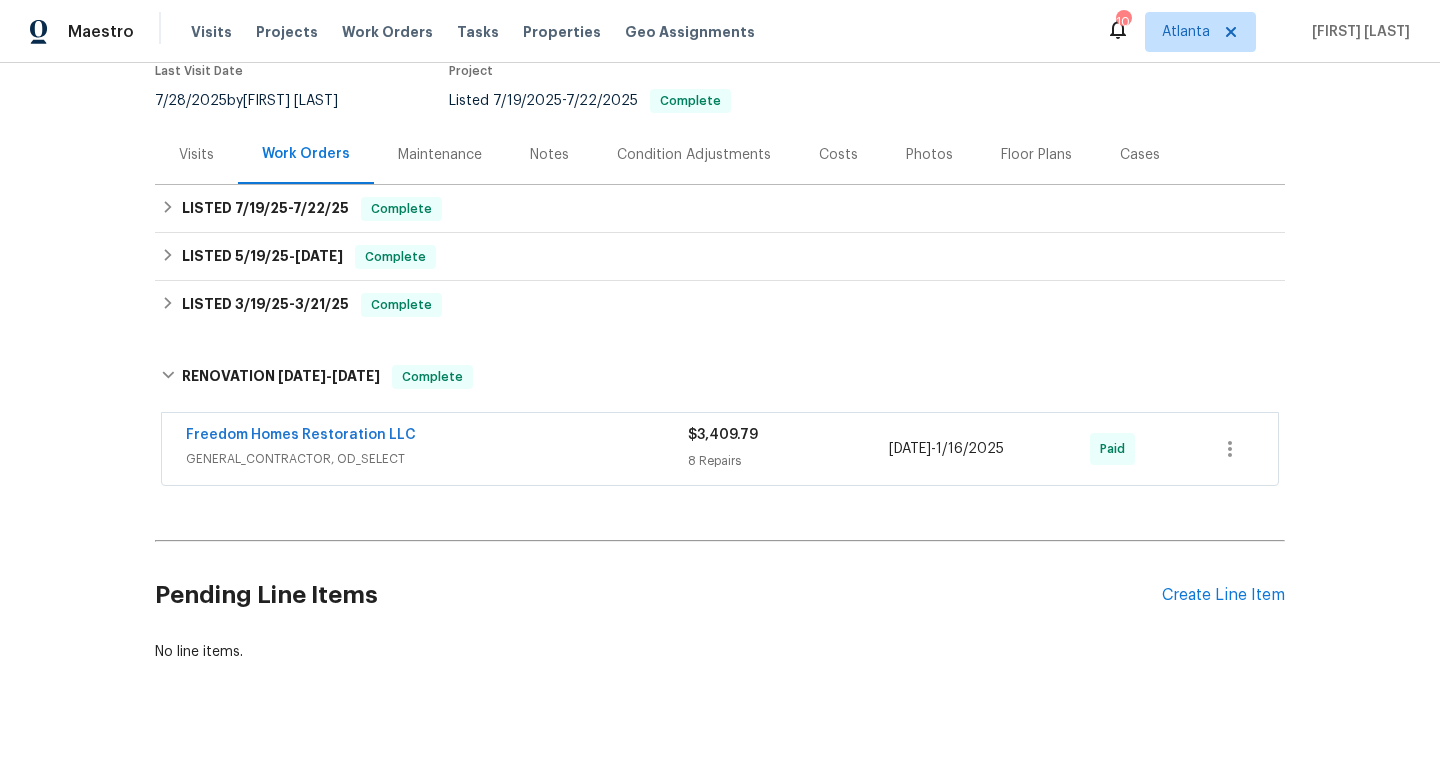 click on "Freedom Homes Restoration LLC" at bounding box center (437, 437) 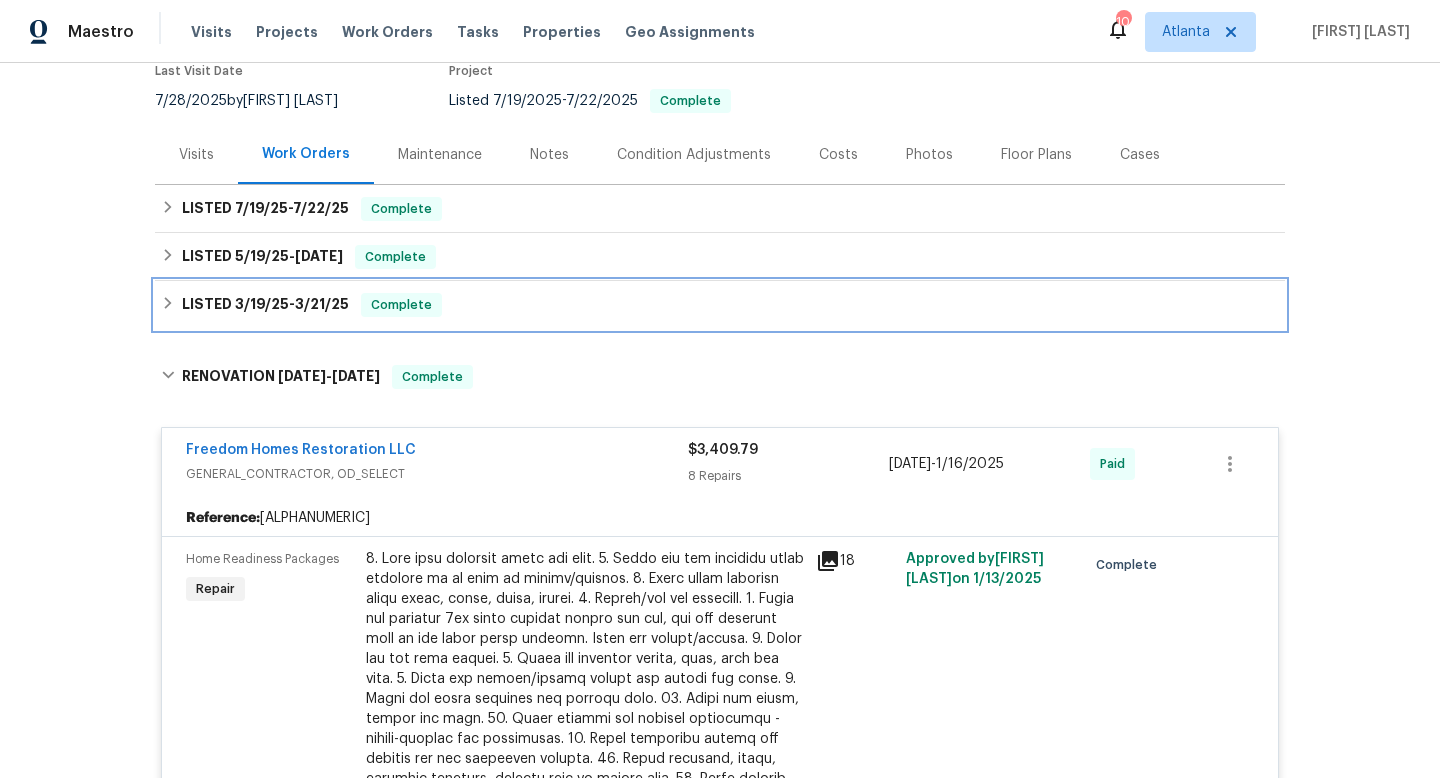 click on "LISTED   3/19/25  -  3/21/25 Complete" at bounding box center (720, 305) 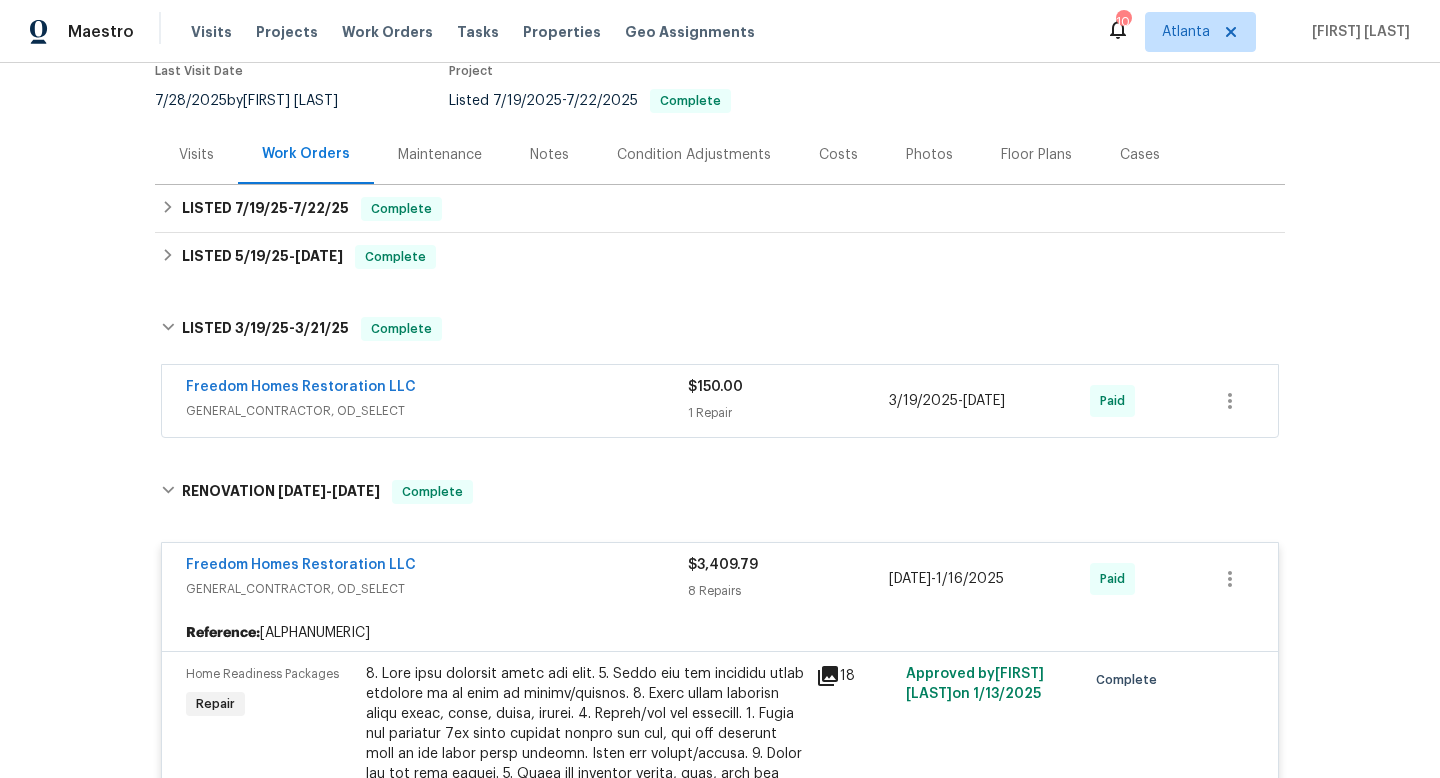click on "Freedom Homes Restoration LLC GENERAL_CONTRACTOR, OD_SELECT $150.00 1 Repair 3/19/2025  -  3/21/2025 Paid" at bounding box center [720, 401] 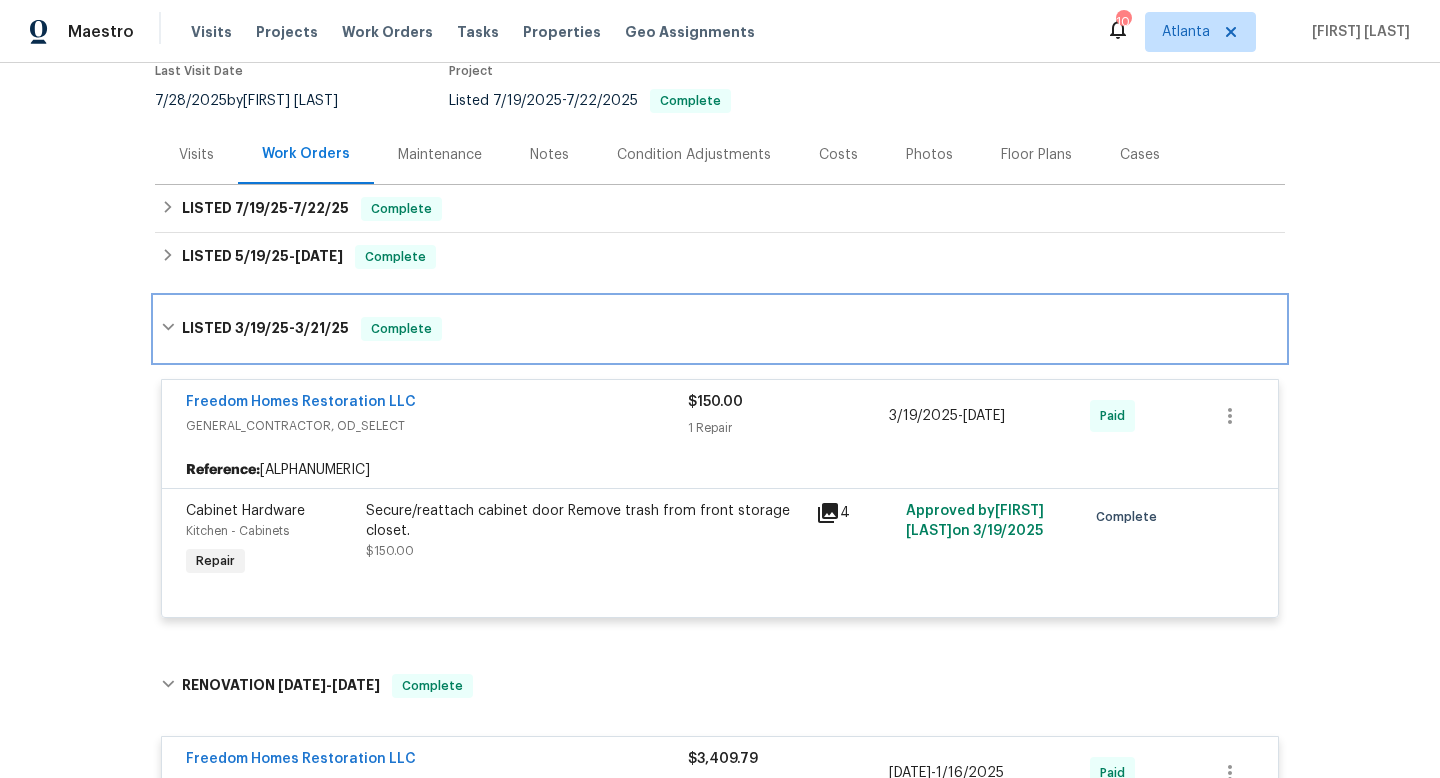 click on "LISTED   3/19/25  -  3/21/25 Complete" at bounding box center (720, 329) 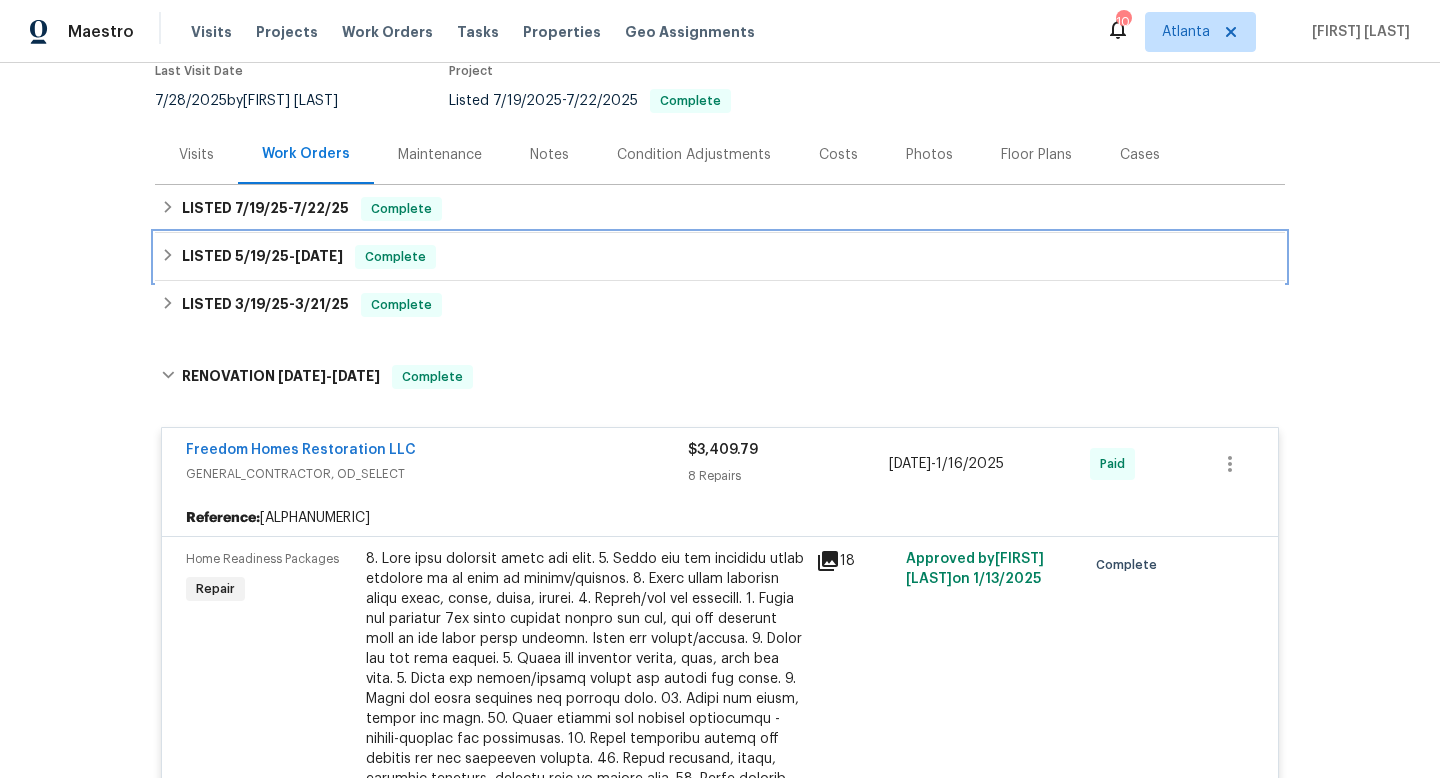 click on "LISTED   5/19/25  -  5/23/25 Complete" at bounding box center [720, 257] 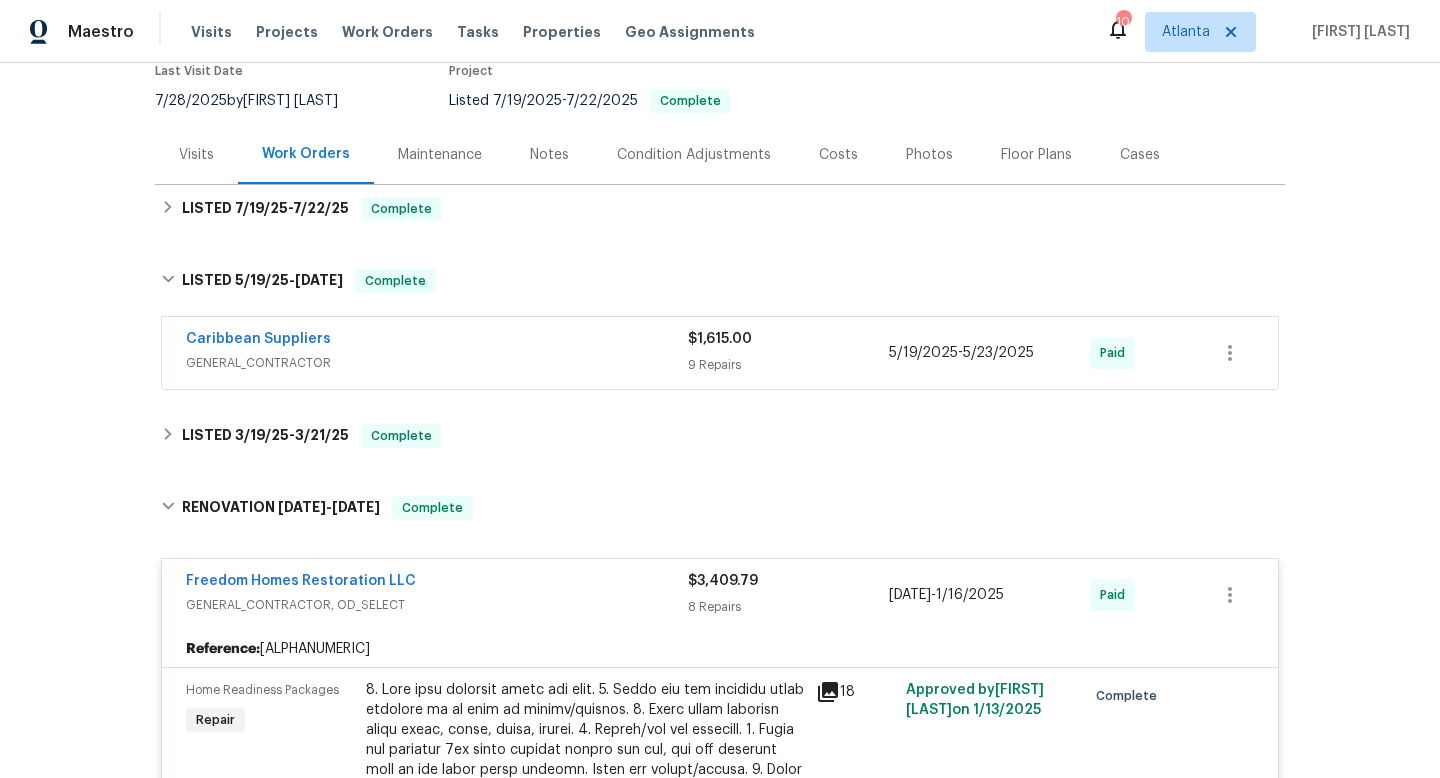 click on "Caribbean Suppliers" at bounding box center [437, 341] 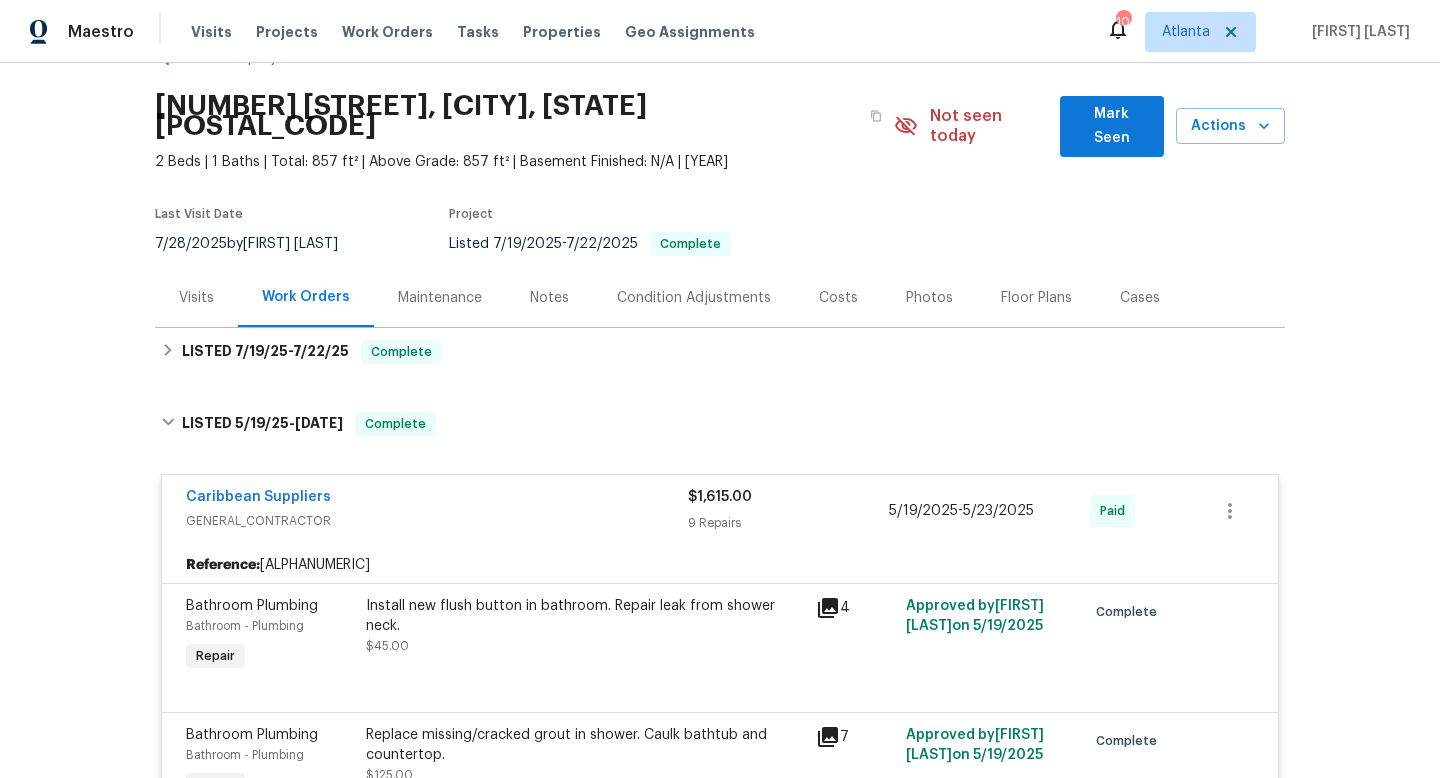scroll, scrollTop: 0, scrollLeft: 0, axis: both 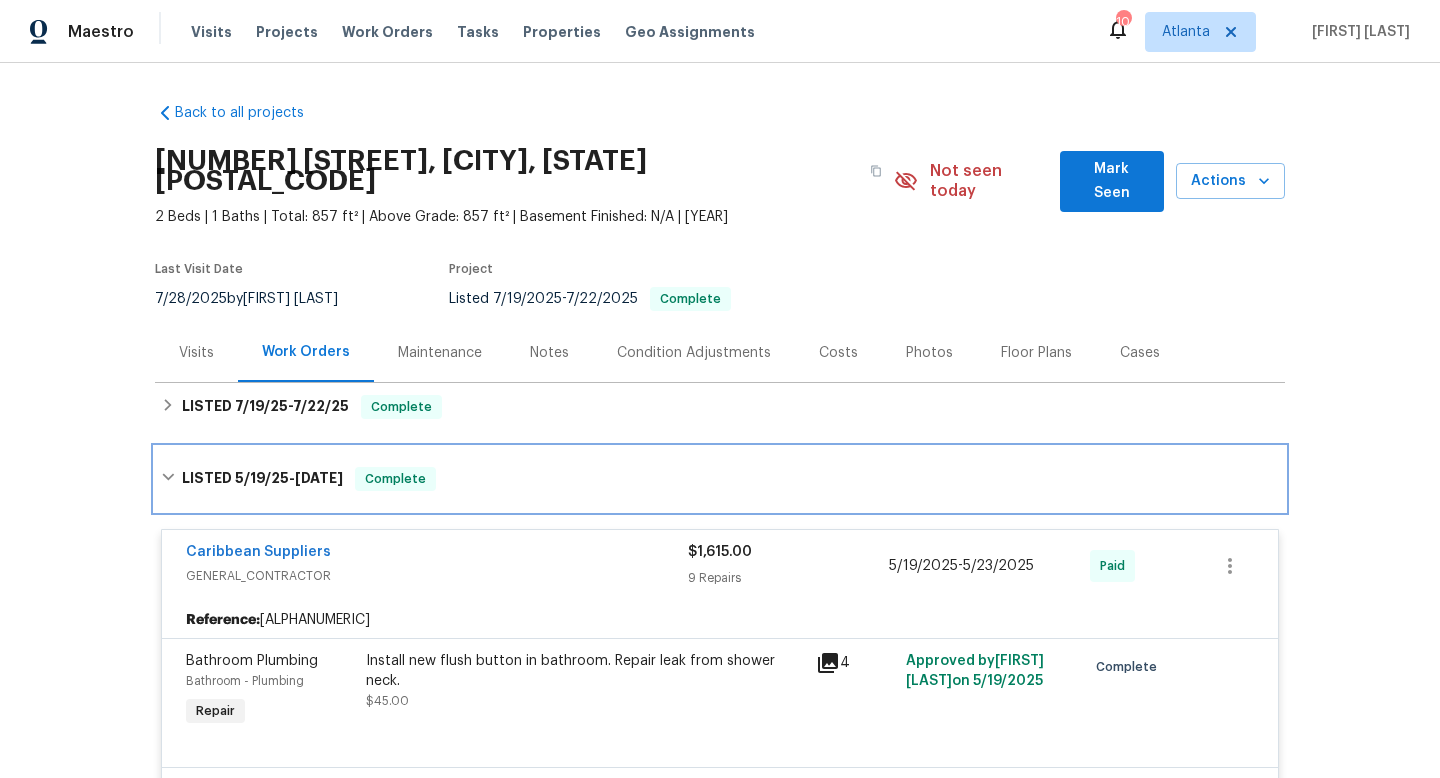 click on "5/23/25" at bounding box center [319, 478] 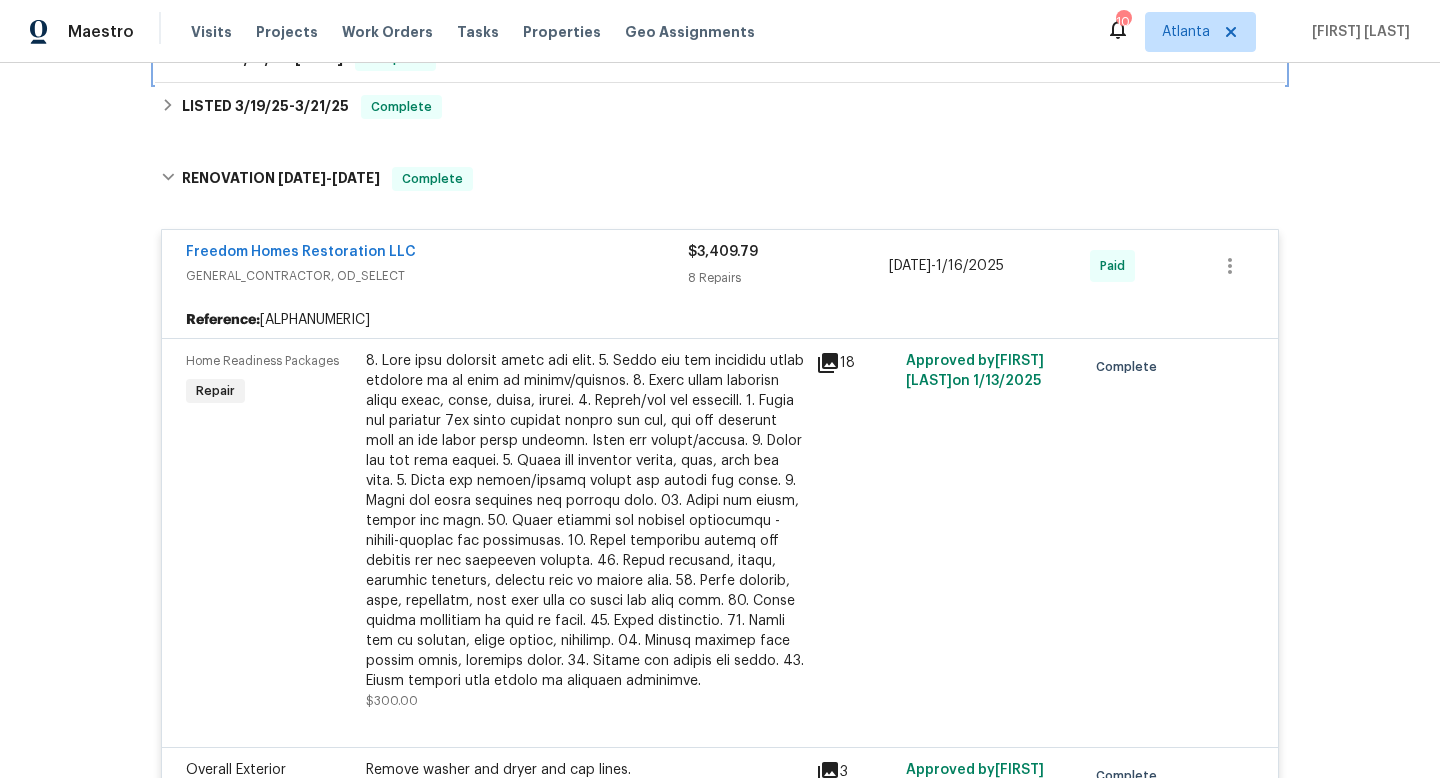 scroll, scrollTop: 0, scrollLeft: 0, axis: both 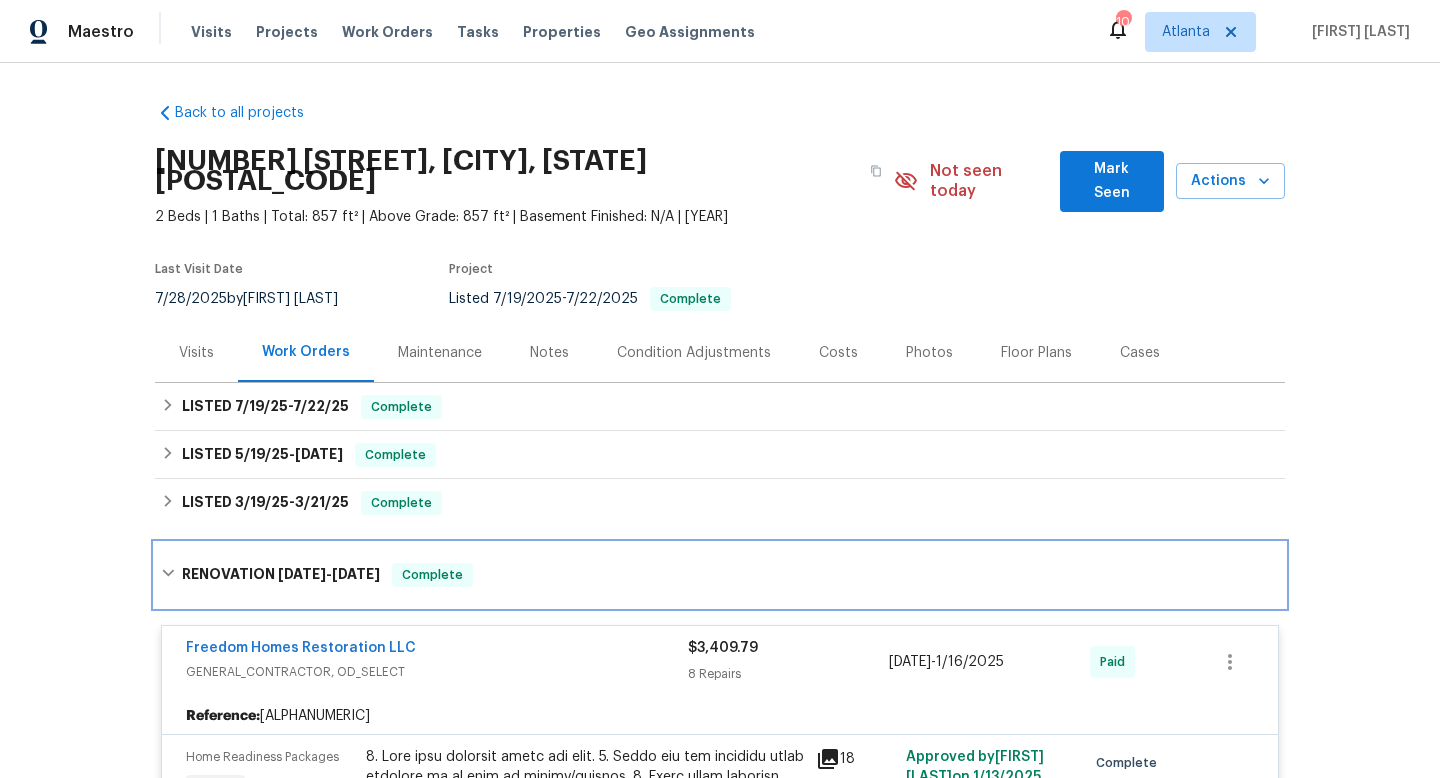 click on "RENOVATION   1/15/25  -  1/16/25 Complete" at bounding box center (720, 575) 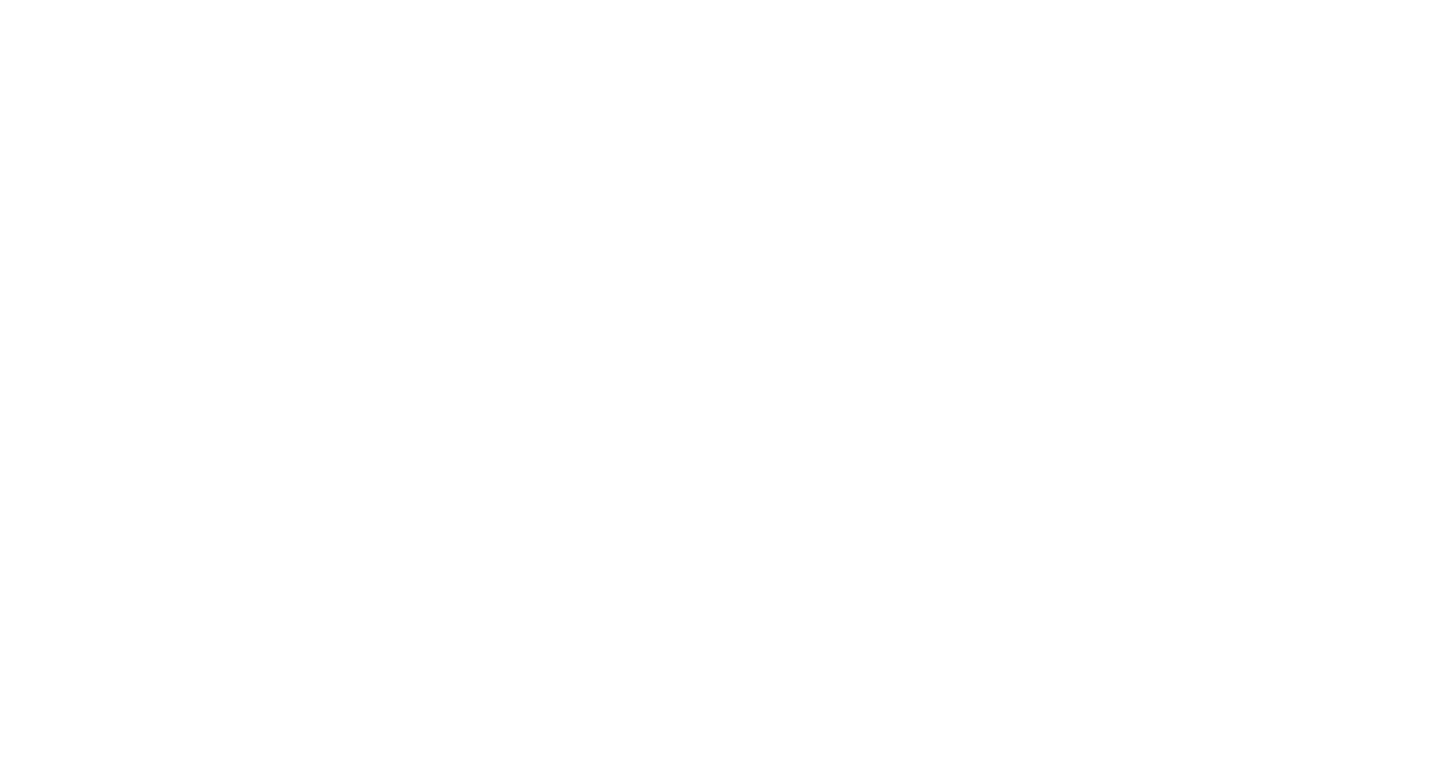 scroll, scrollTop: 0, scrollLeft: 0, axis: both 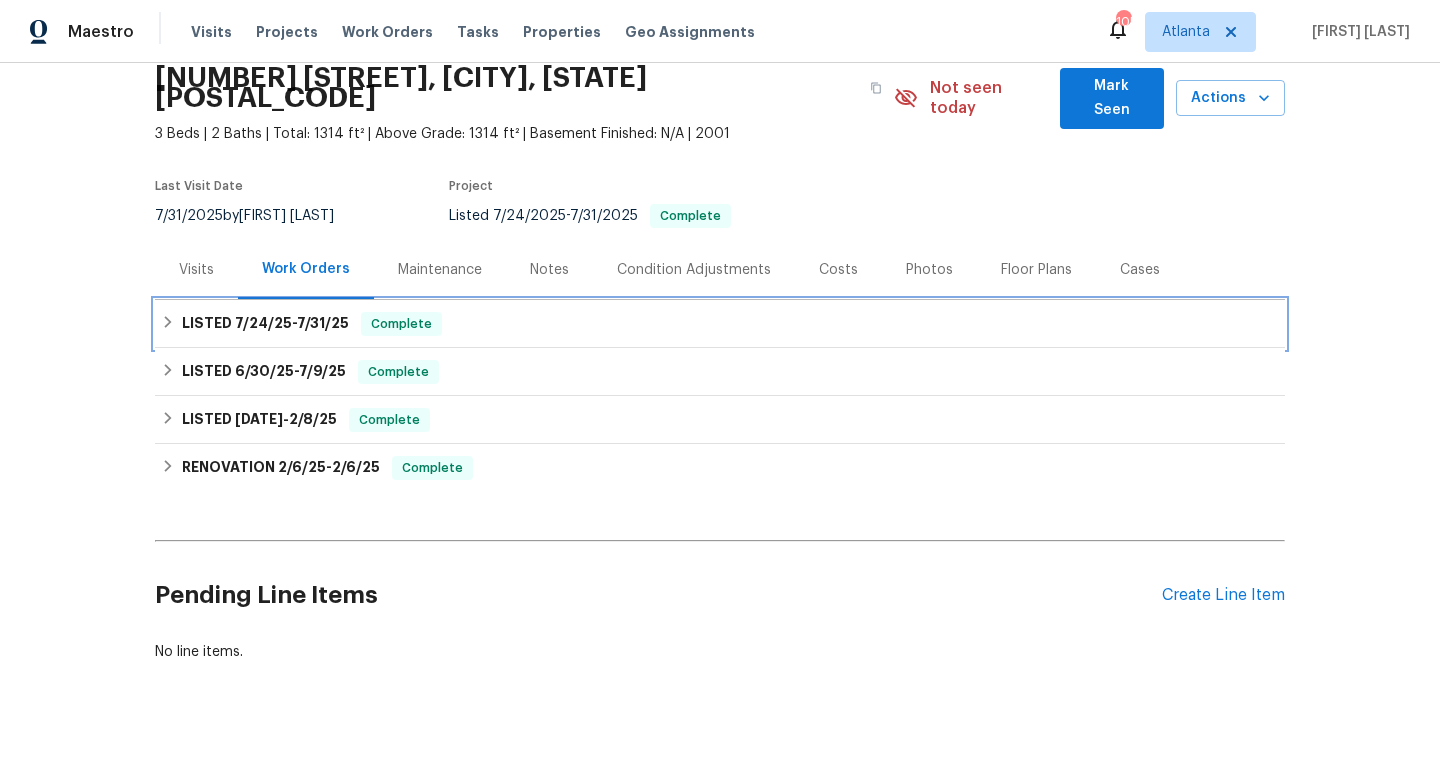 click on "LISTED   7/24/25  -  7/31/25 Complete" at bounding box center [720, 324] 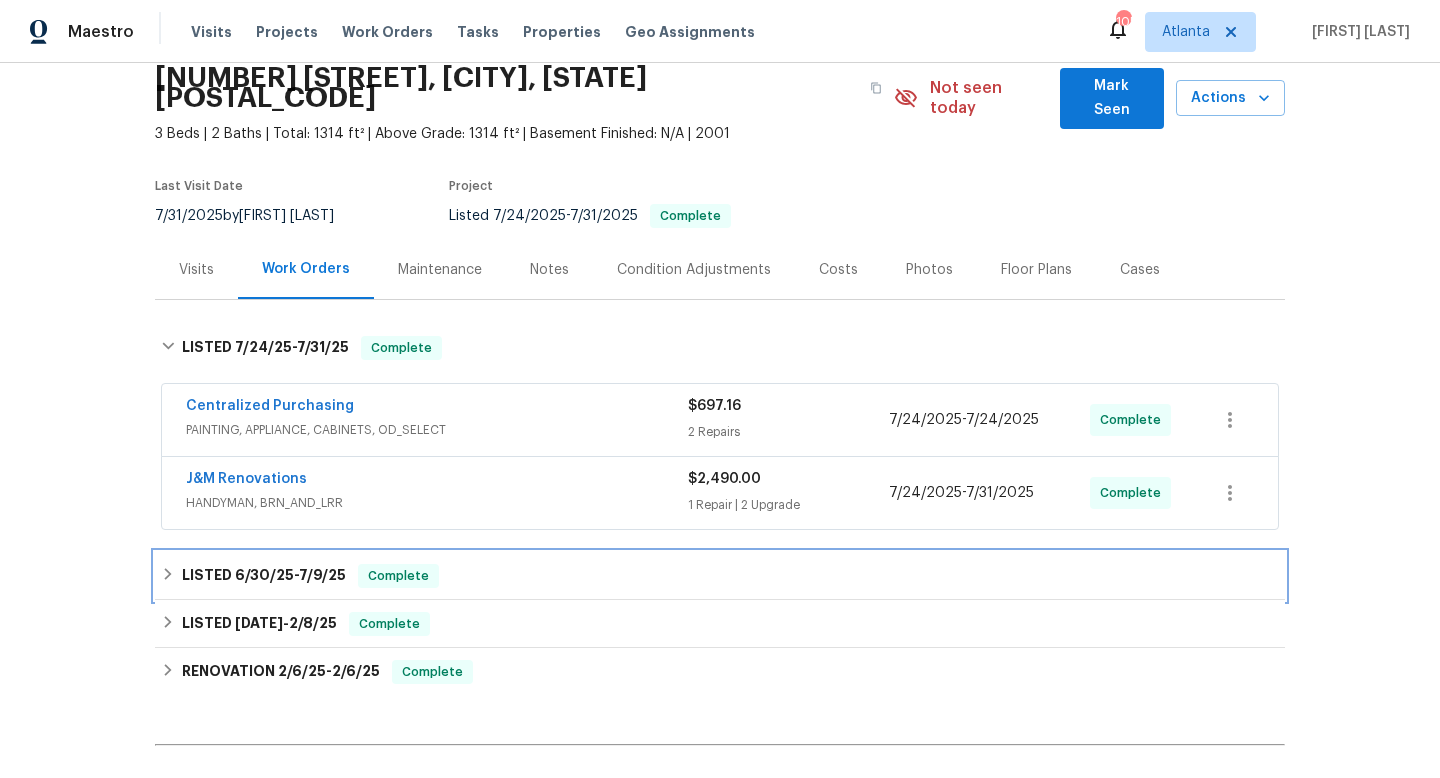 click on "LISTED   6/30/25  -  7/9/25 Complete" at bounding box center (720, 576) 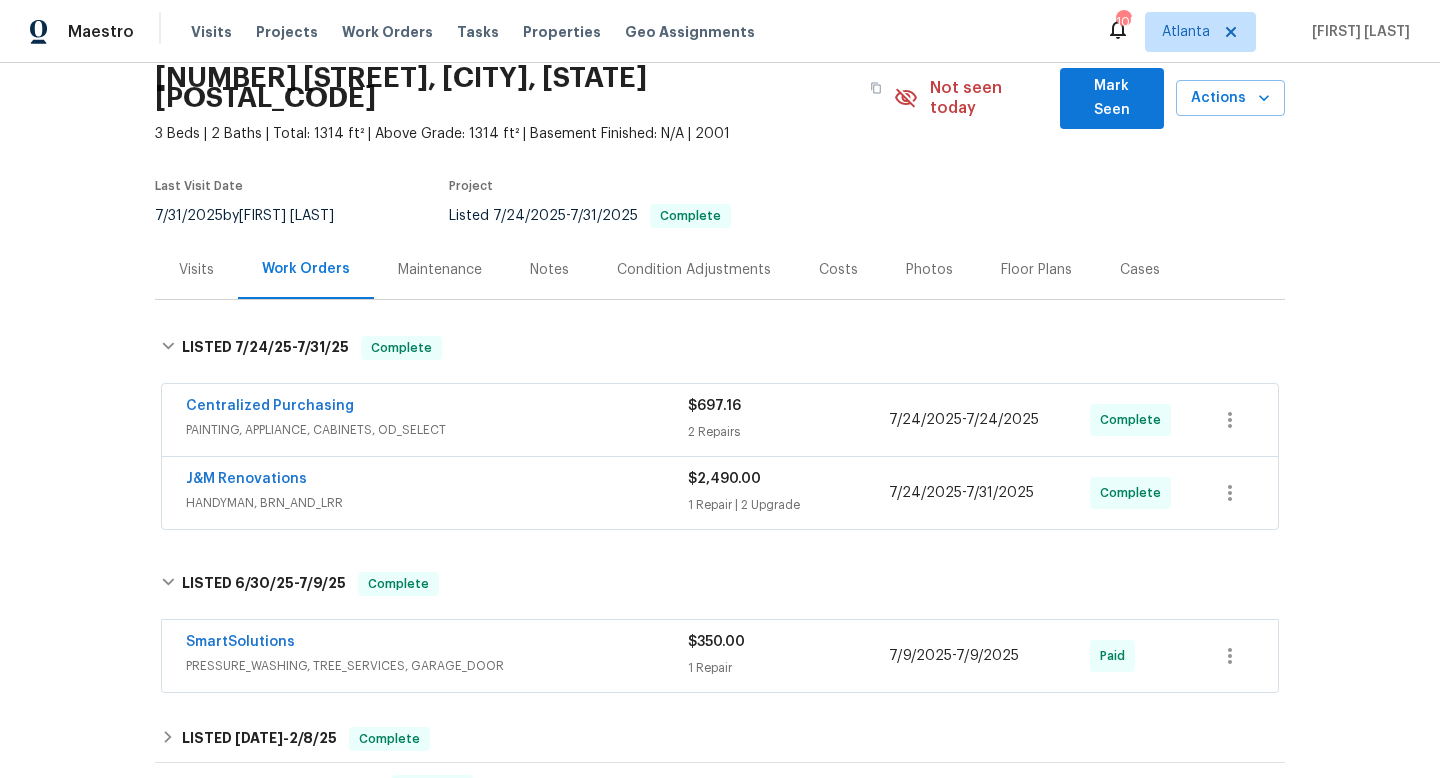 click on "J&M Renovations" at bounding box center (437, 481) 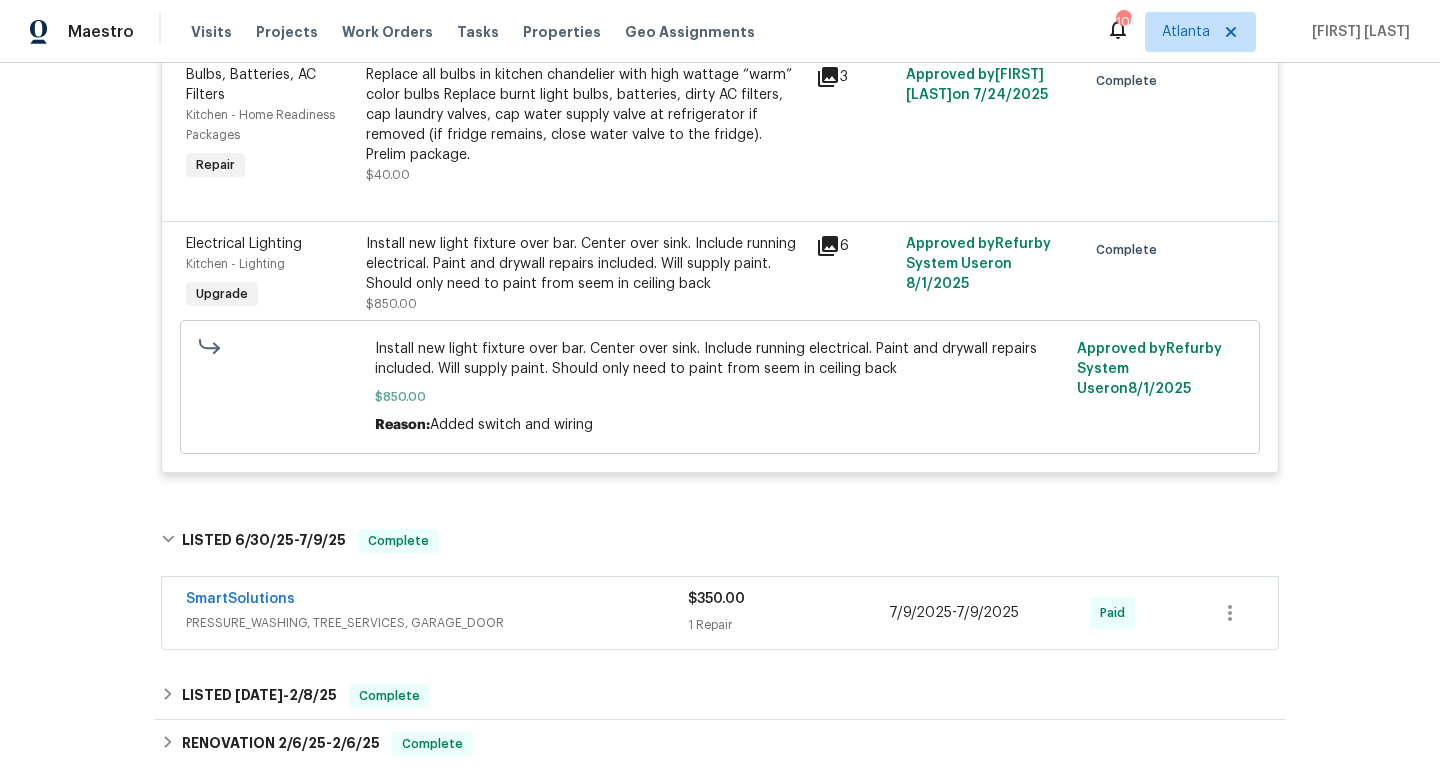 scroll, scrollTop: 761, scrollLeft: 0, axis: vertical 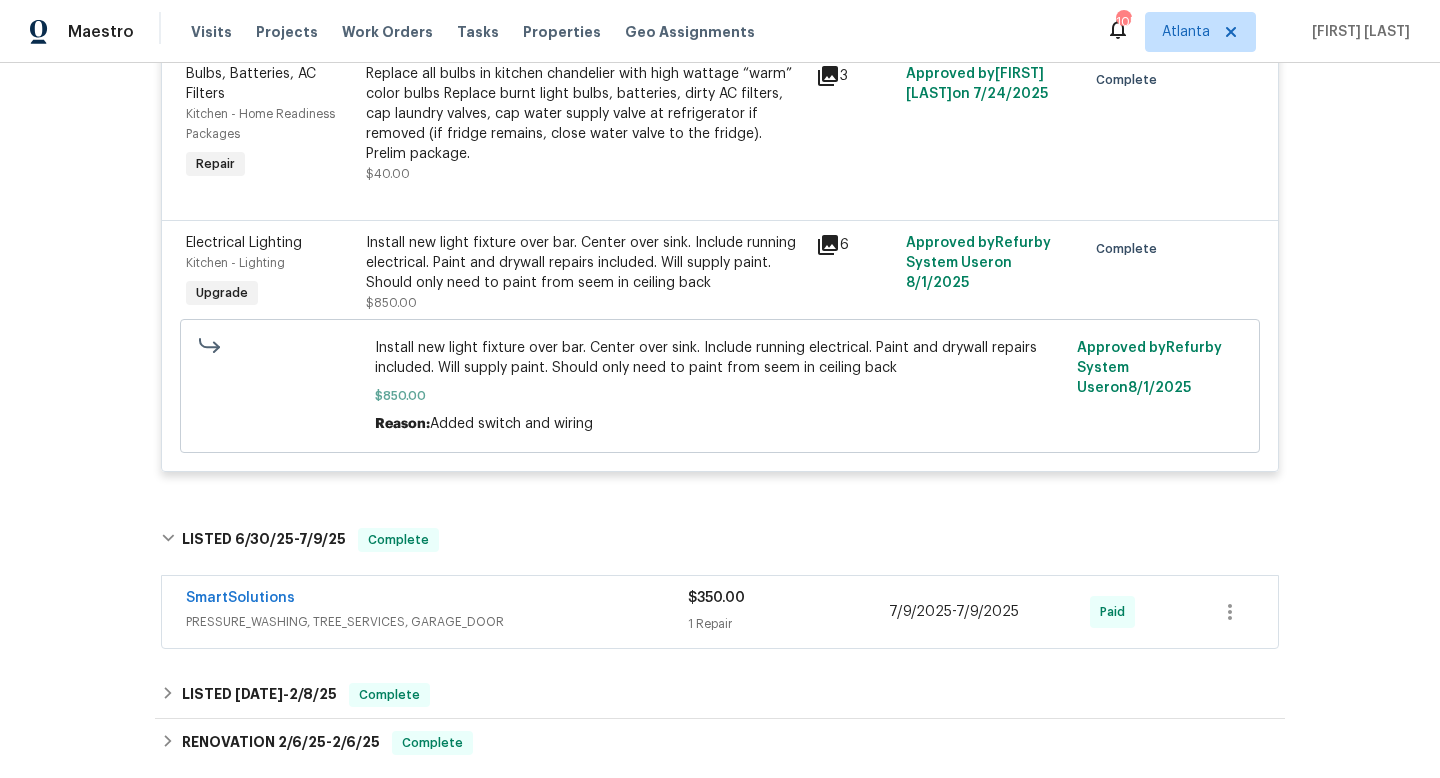 click on "PRESSURE_WASHING, TREE_SERVICES, GARAGE_DOOR" at bounding box center (437, 622) 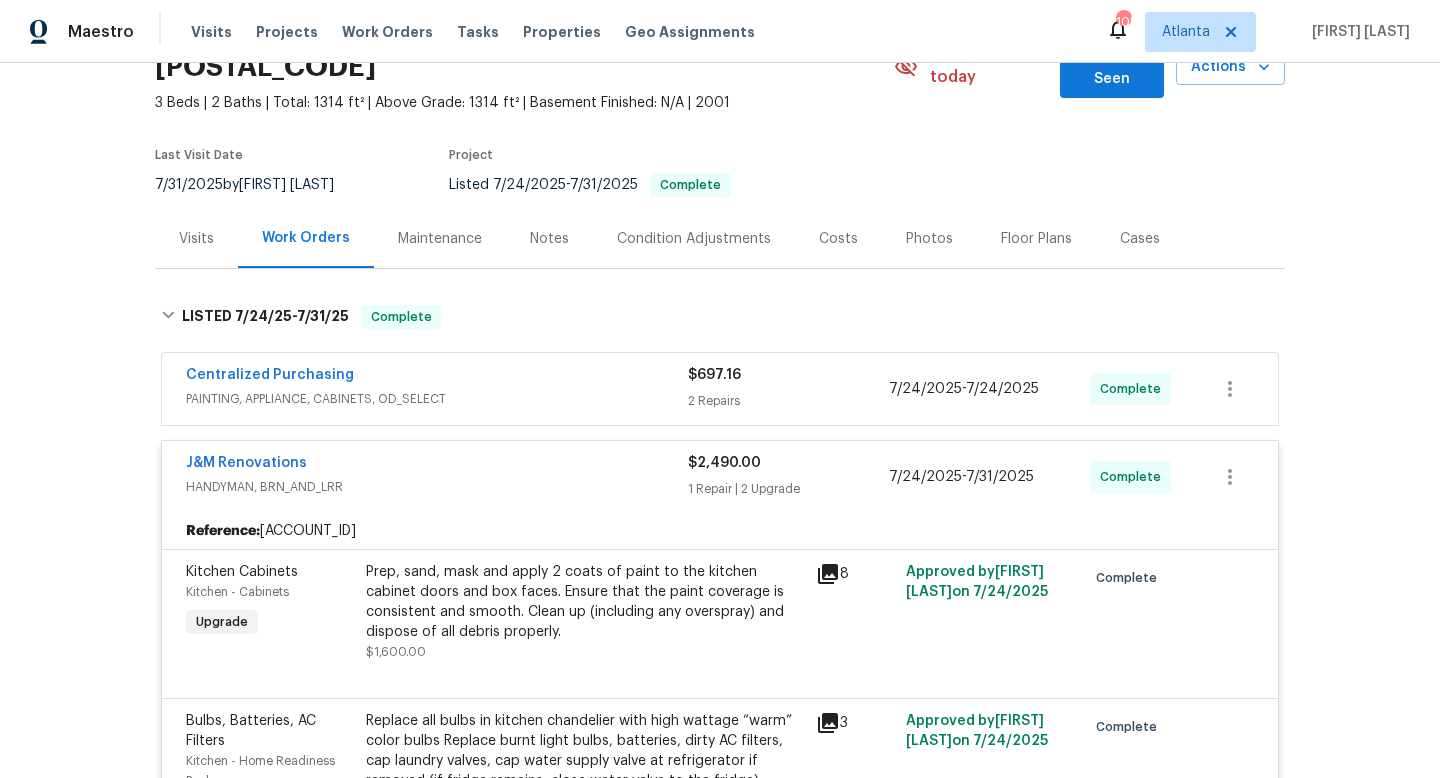 scroll, scrollTop: 0, scrollLeft: 0, axis: both 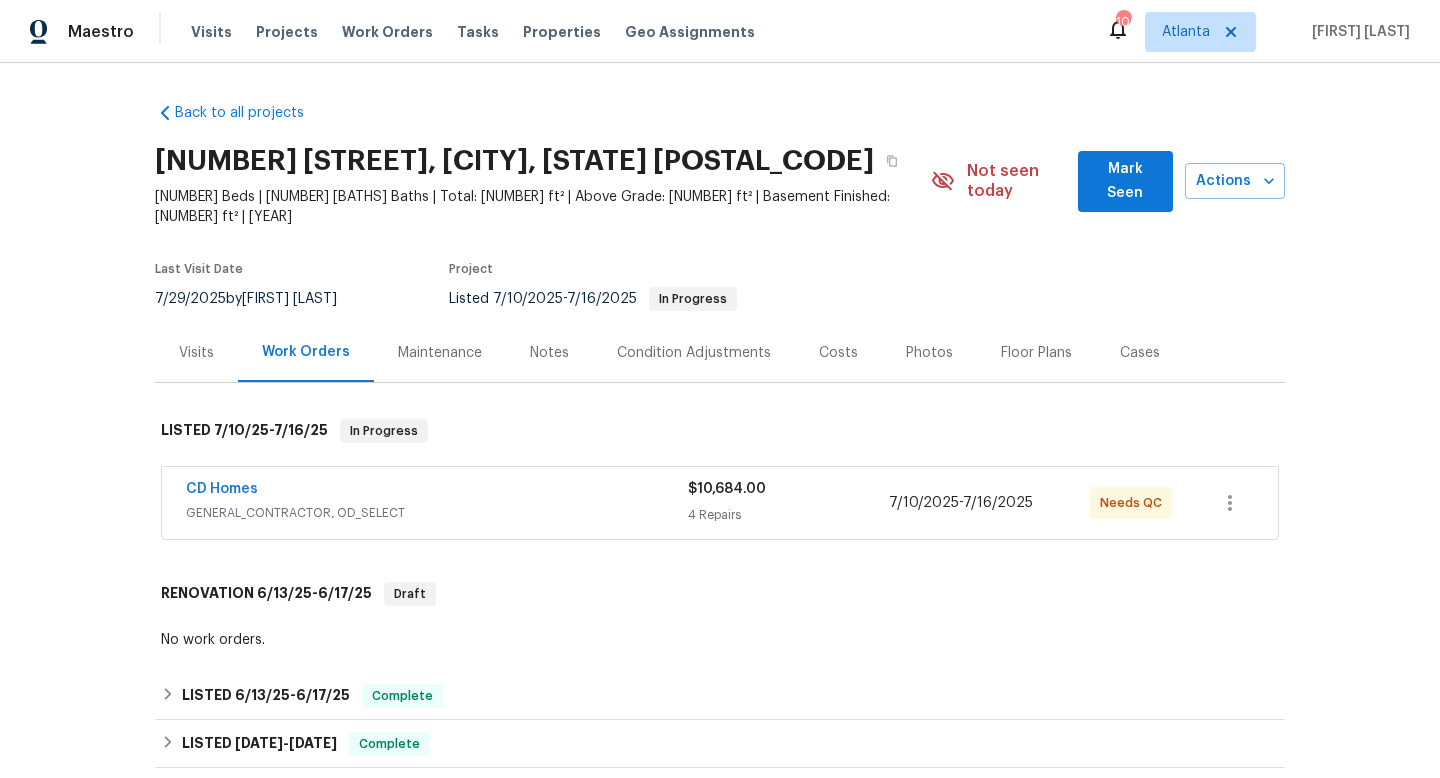 click on "CD Homes" at bounding box center [437, 491] 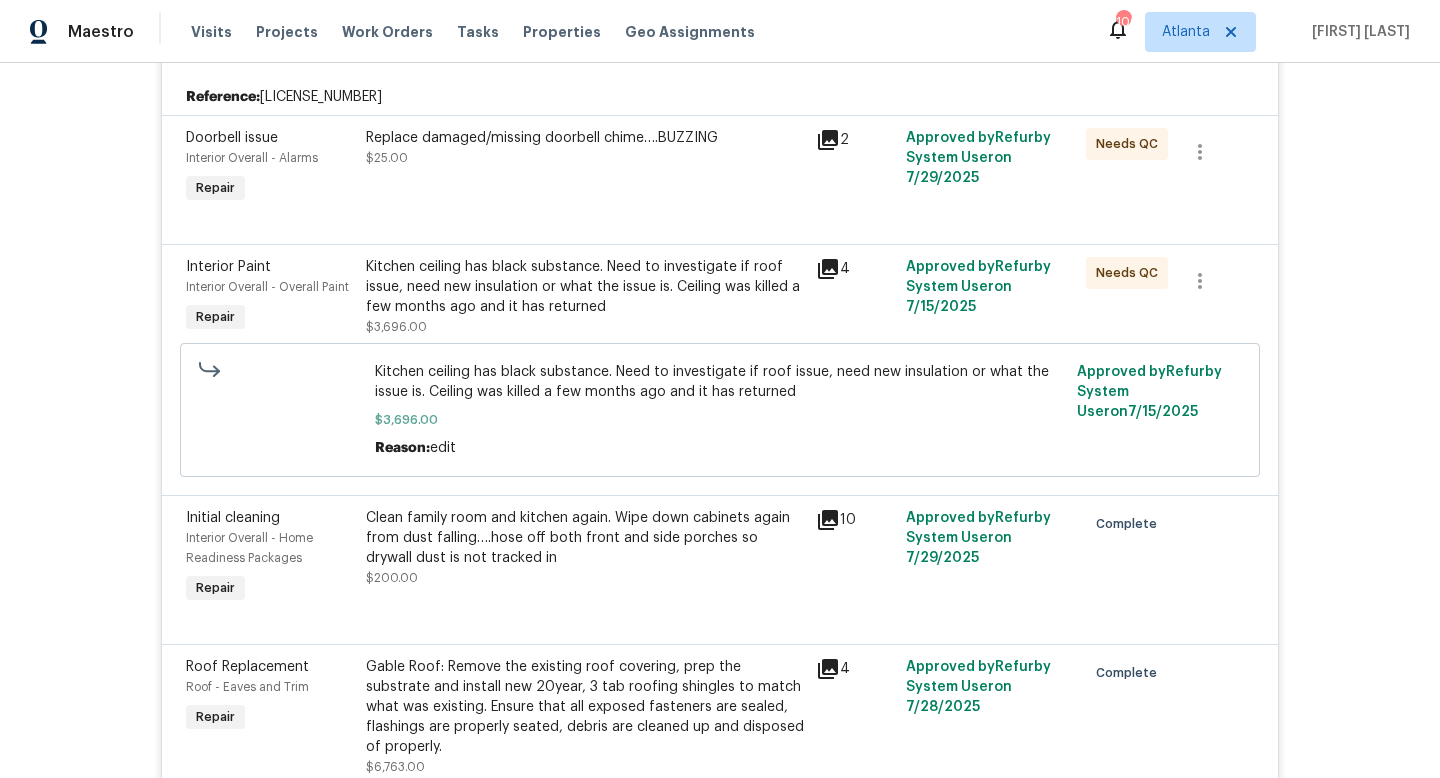 scroll, scrollTop: 479, scrollLeft: 0, axis: vertical 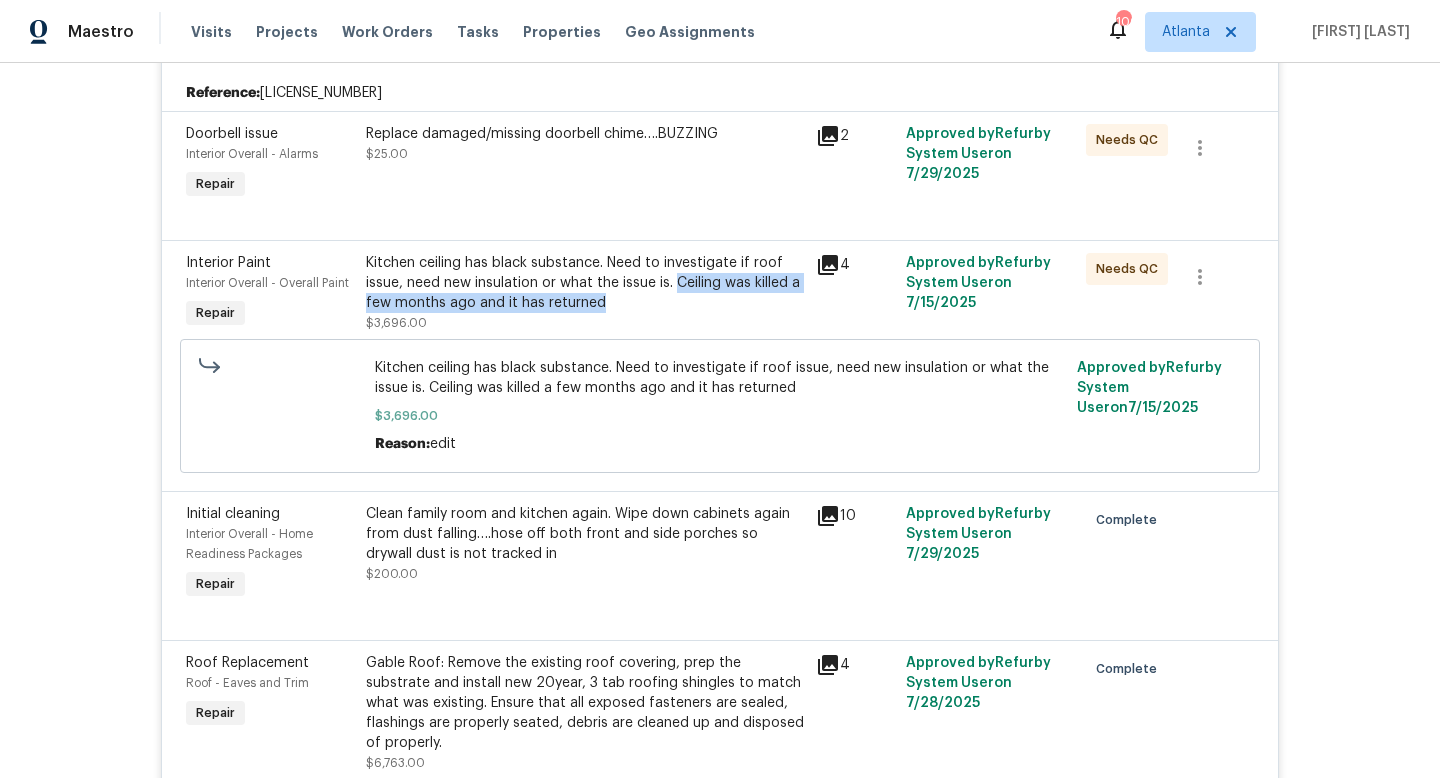 drag, startPoint x: 678, startPoint y: 263, endPoint x: 677, endPoint y: 278, distance: 15.033297 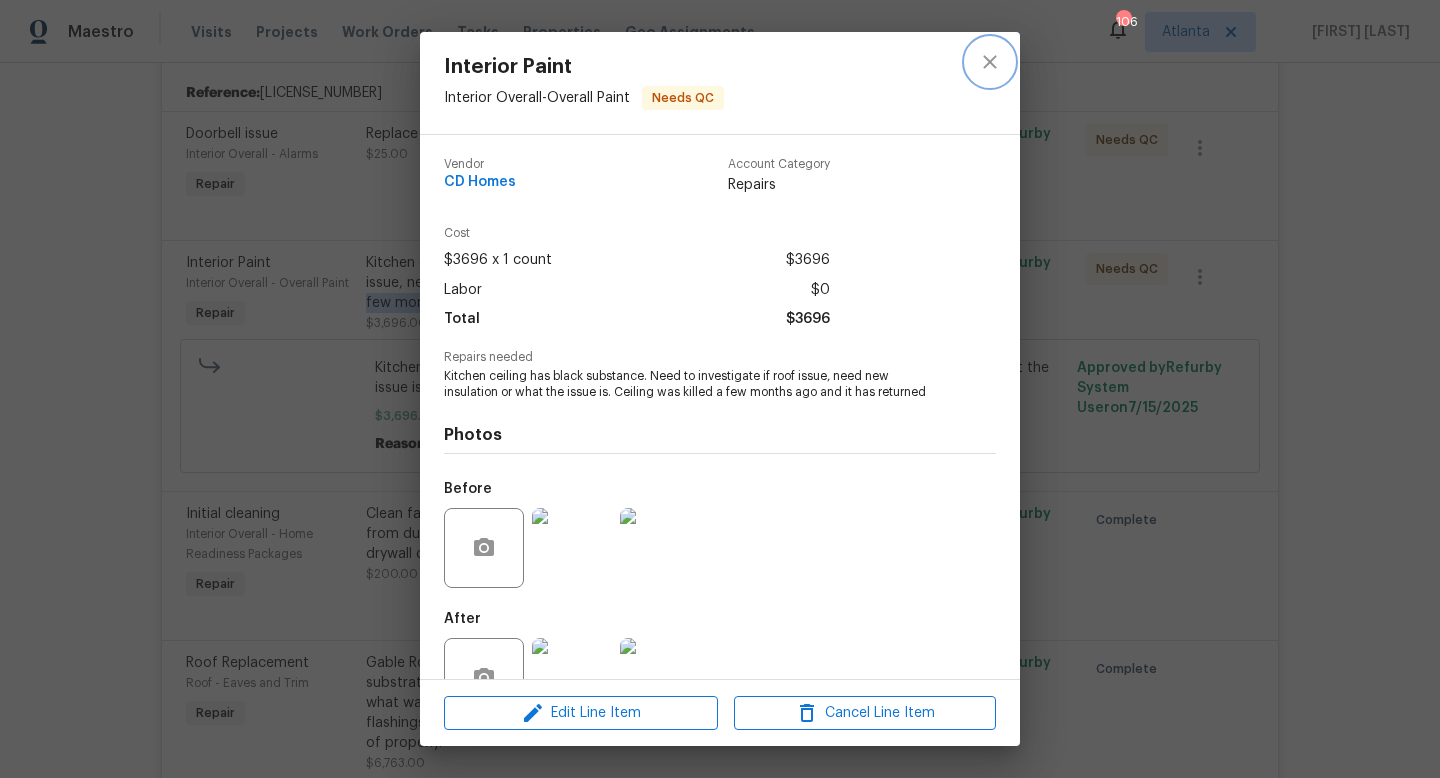 click 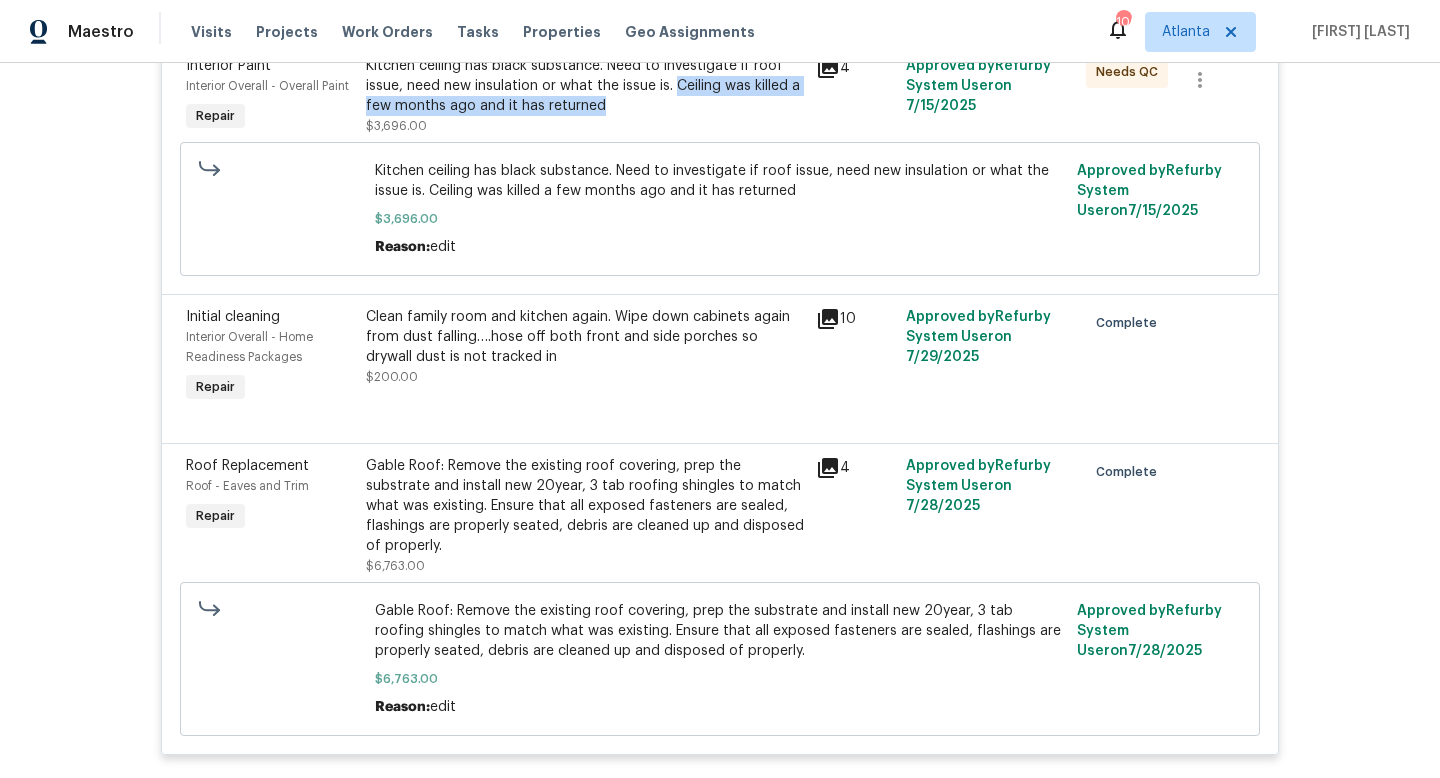 scroll, scrollTop: 675, scrollLeft: 0, axis: vertical 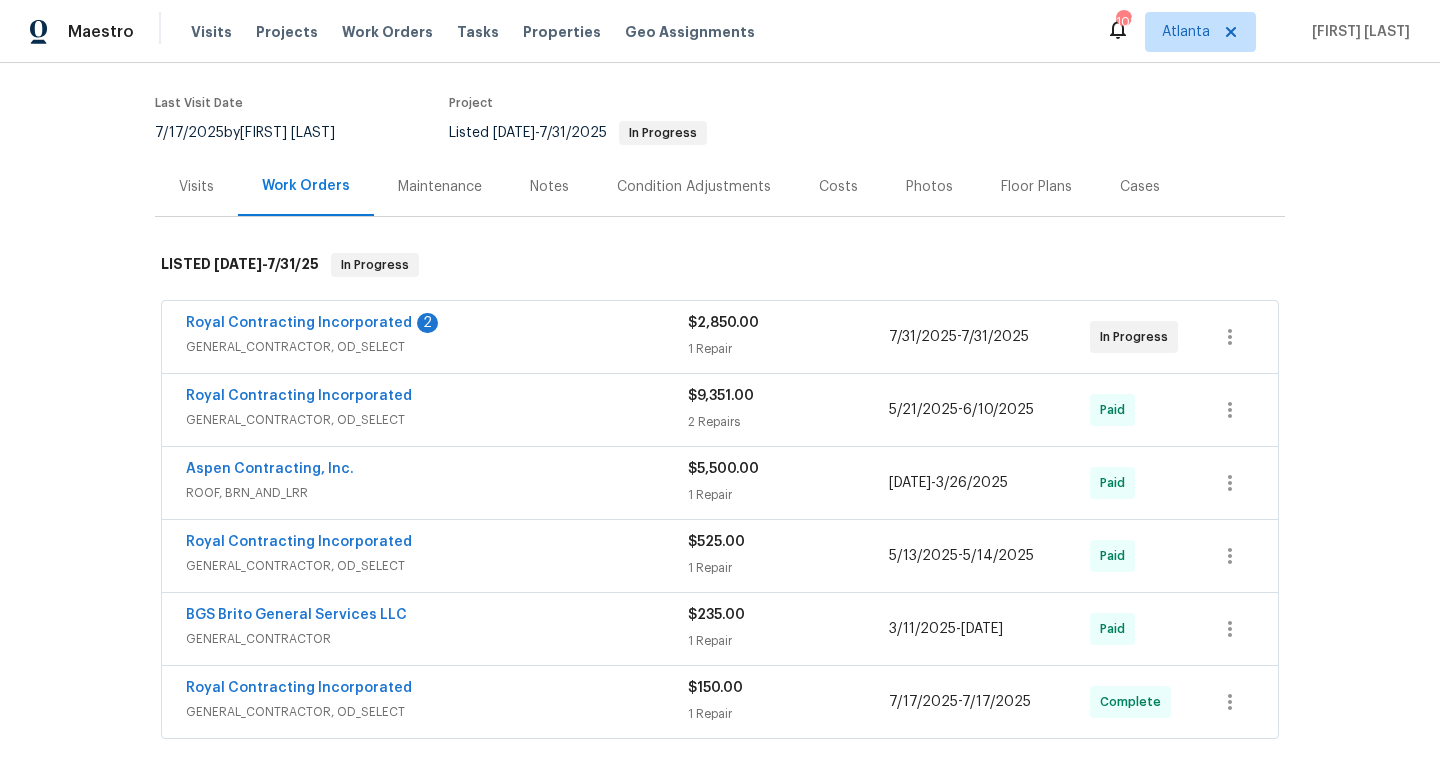 click on "Royal Contracting Incorporated [NUMBER]" at bounding box center (437, 325) 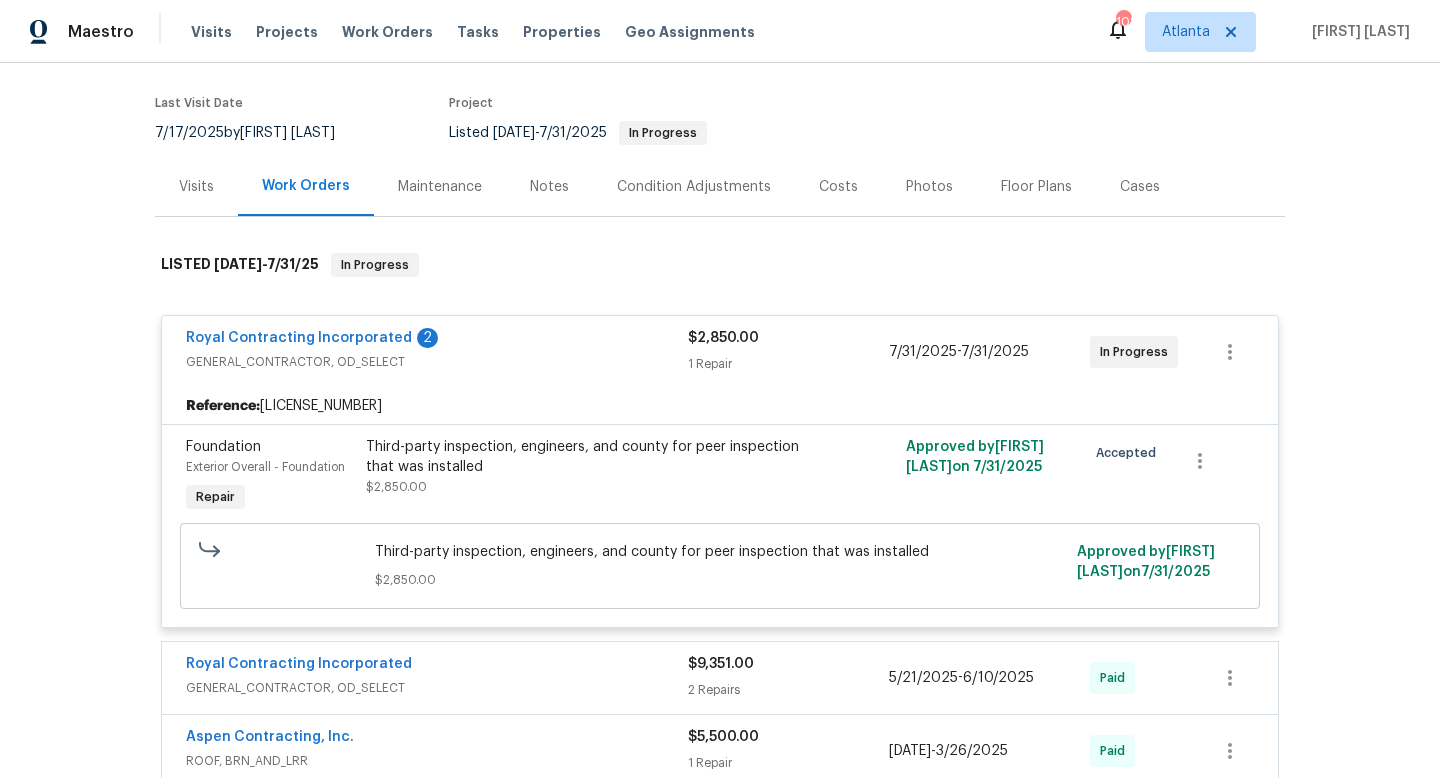 click on "Royal Contracting Incorporated [NUMBER]" at bounding box center [437, 340] 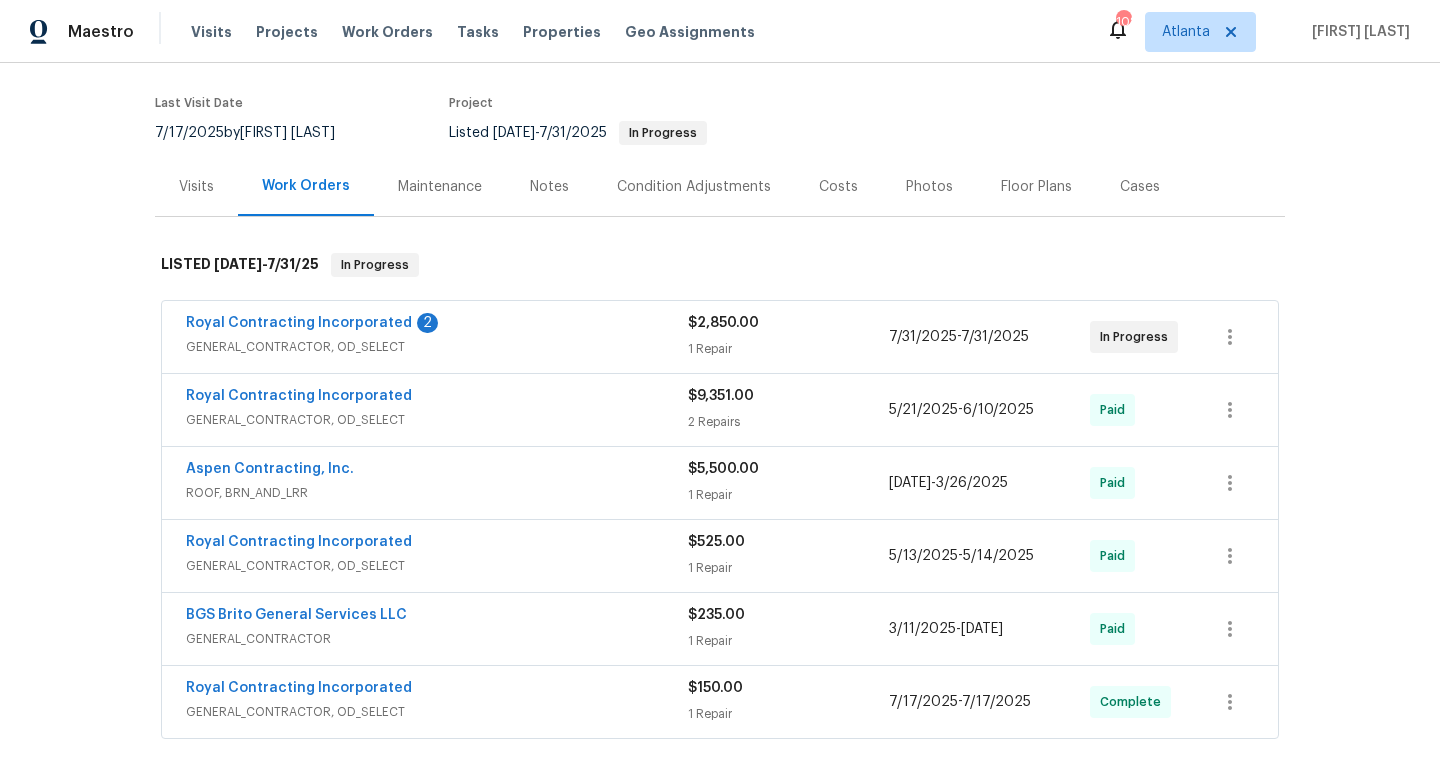 click on "GENERAL_CONTRACTOR, OD_SELECT" at bounding box center (437, 420) 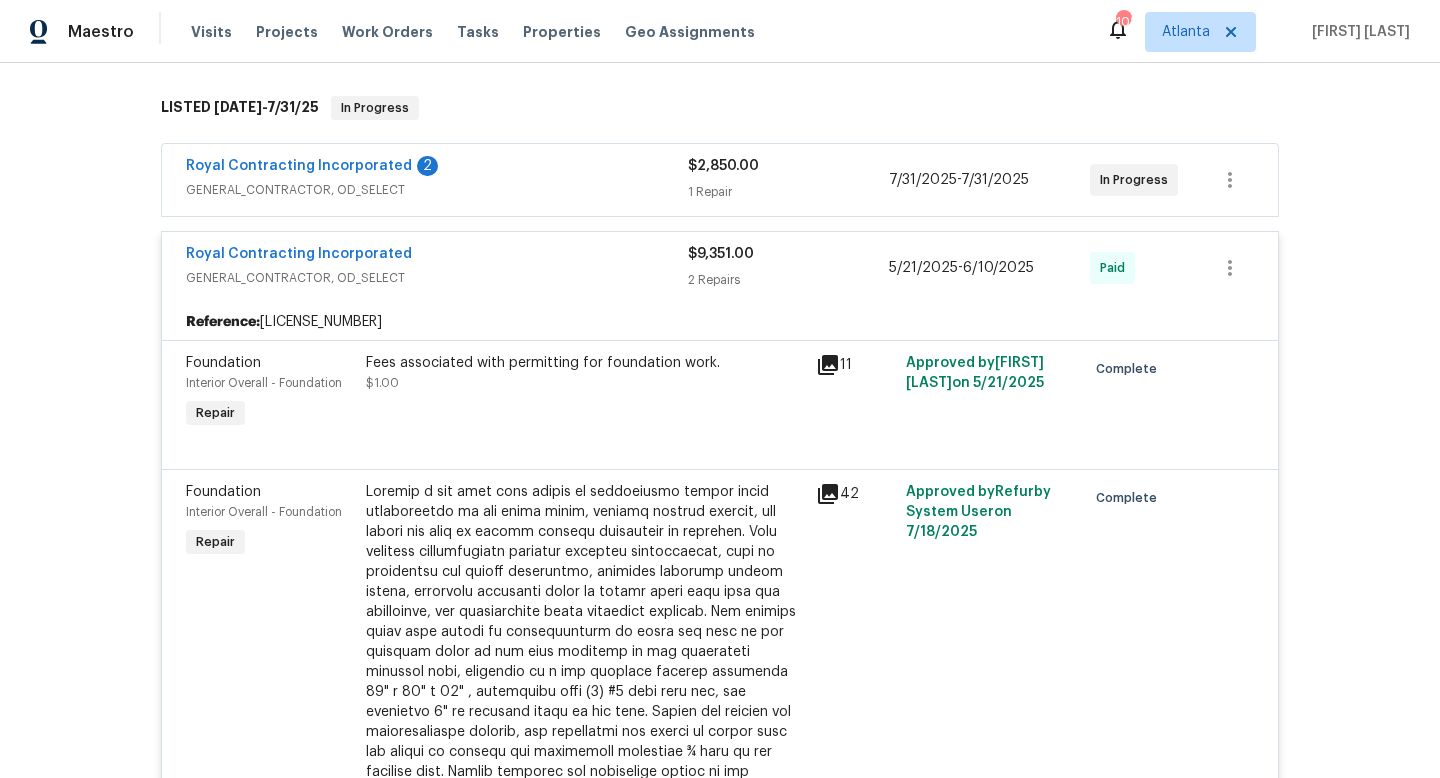 scroll, scrollTop: 340, scrollLeft: 0, axis: vertical 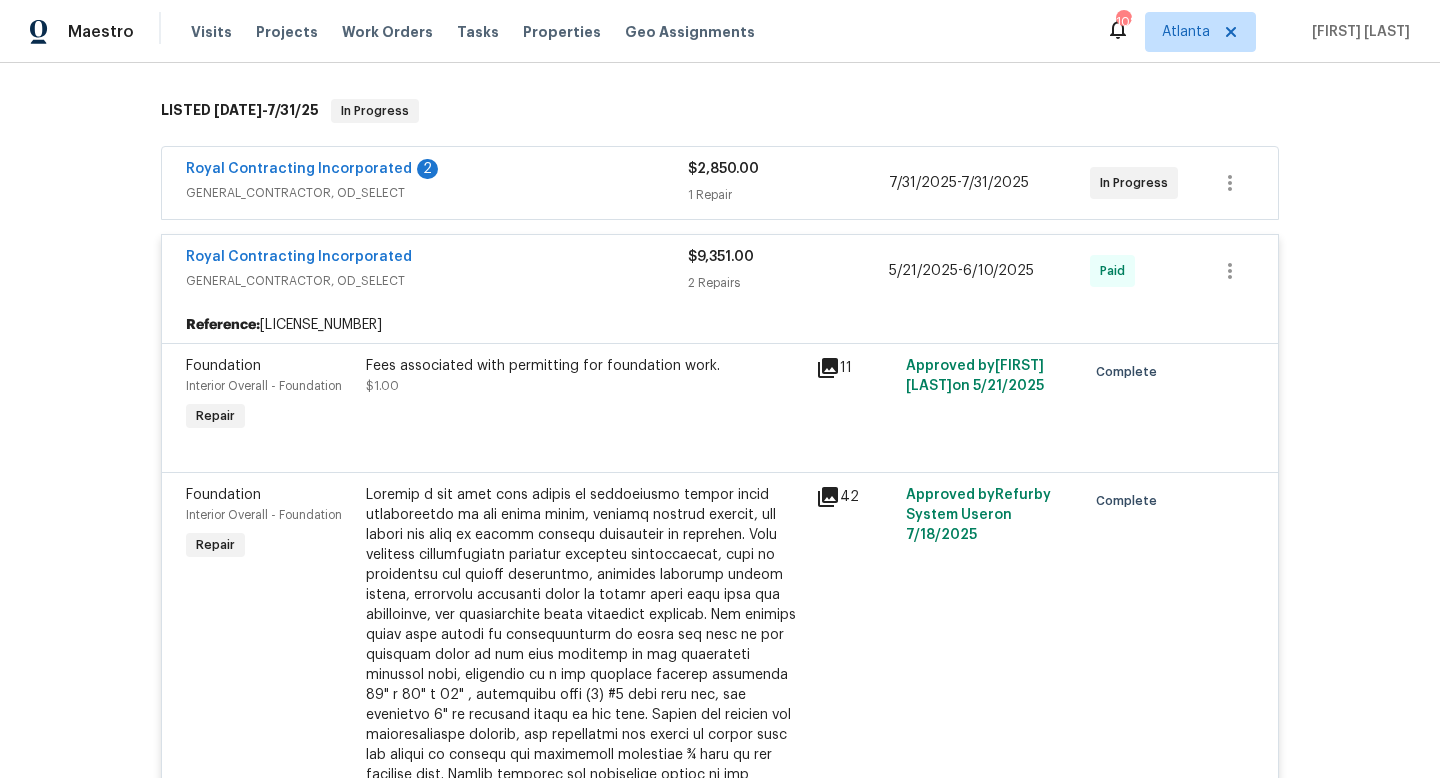 click on "Royal Contracting Incorporated GENERAL_CONTRACTOR, OD_SELECT $[PRICE] [NUMBER] Repairs [DATE]  -  [DATE] Paid" at bounding box center [720, 271] 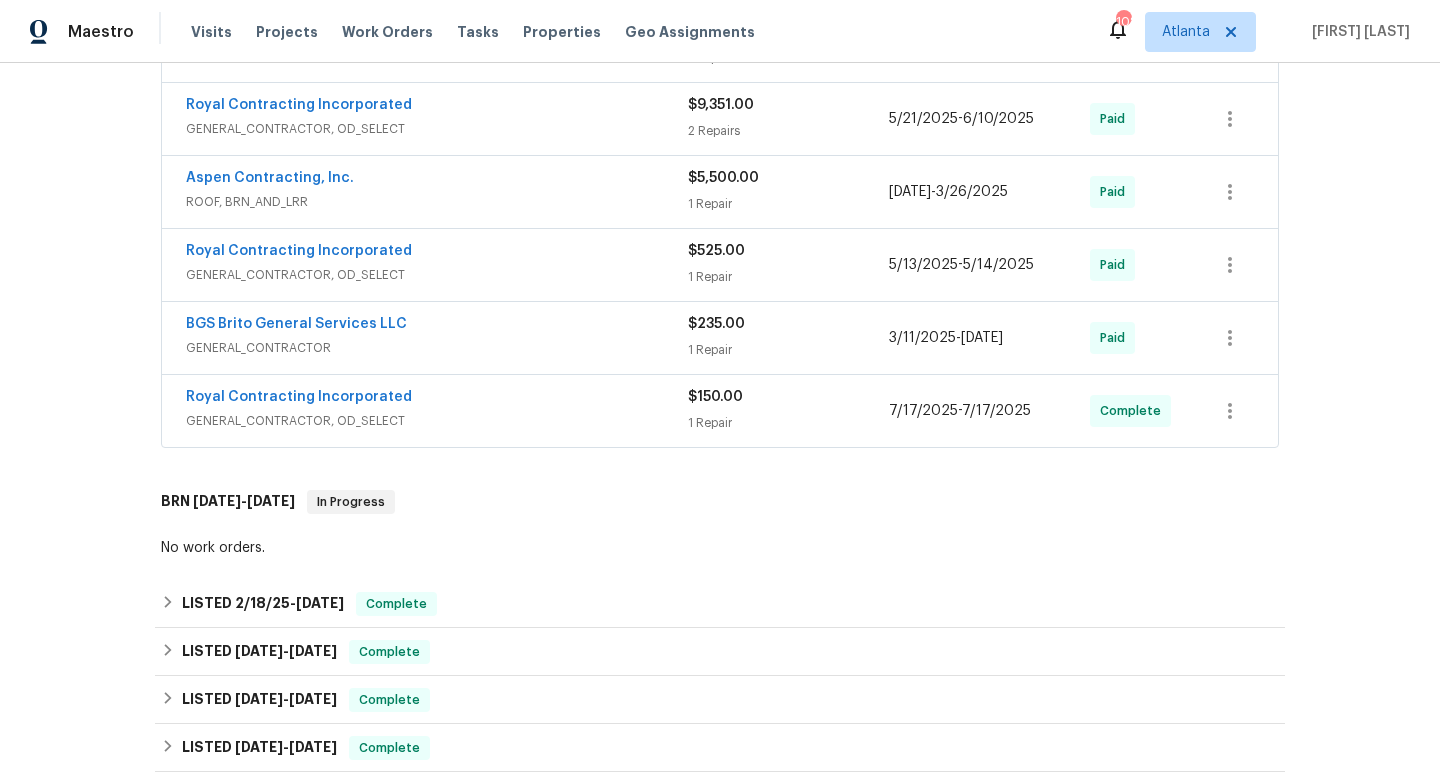 scroll, scrollTop: 521, scrollLeft: 0, axis: vertical 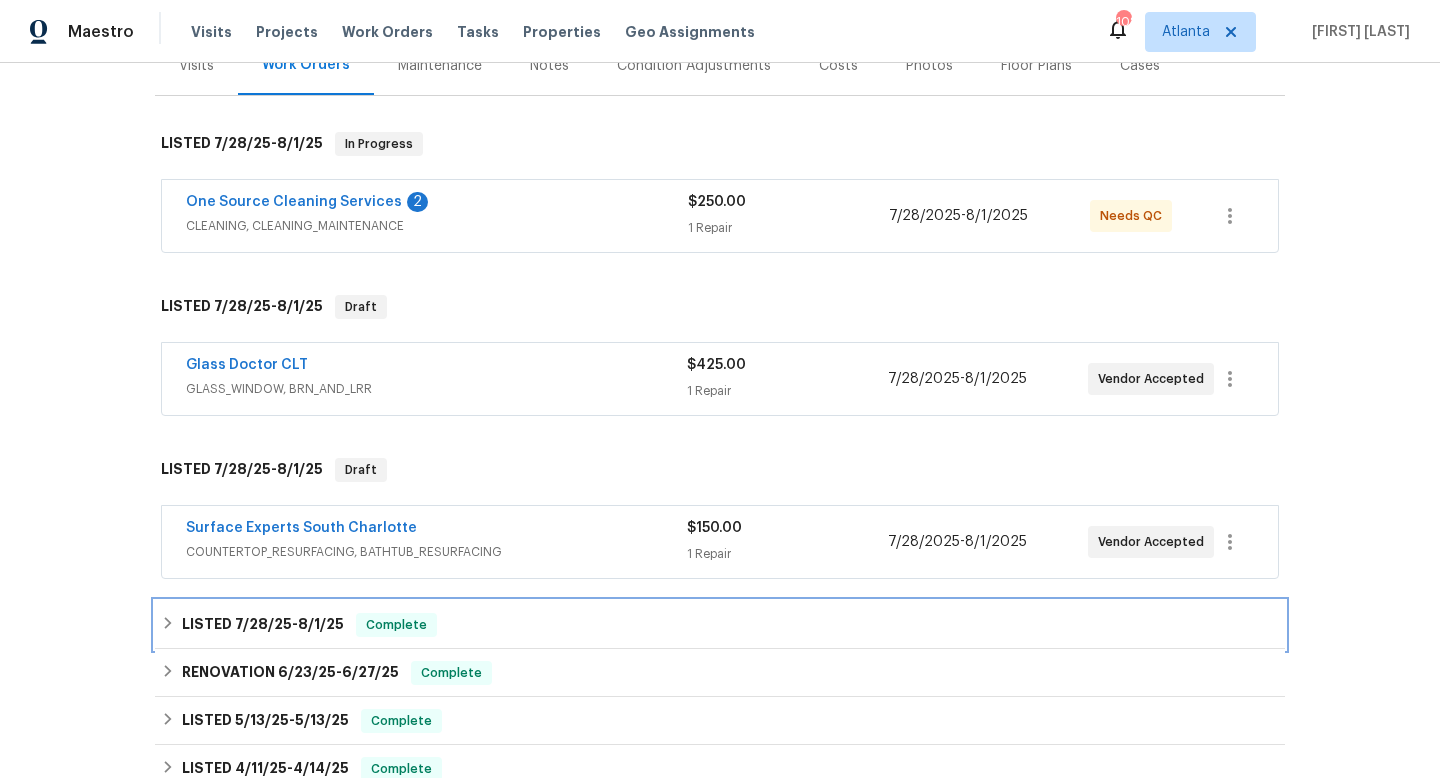 click on "LISTED   7/28/25  -  8/1/25 Complete" at bounding box center [720, 625] 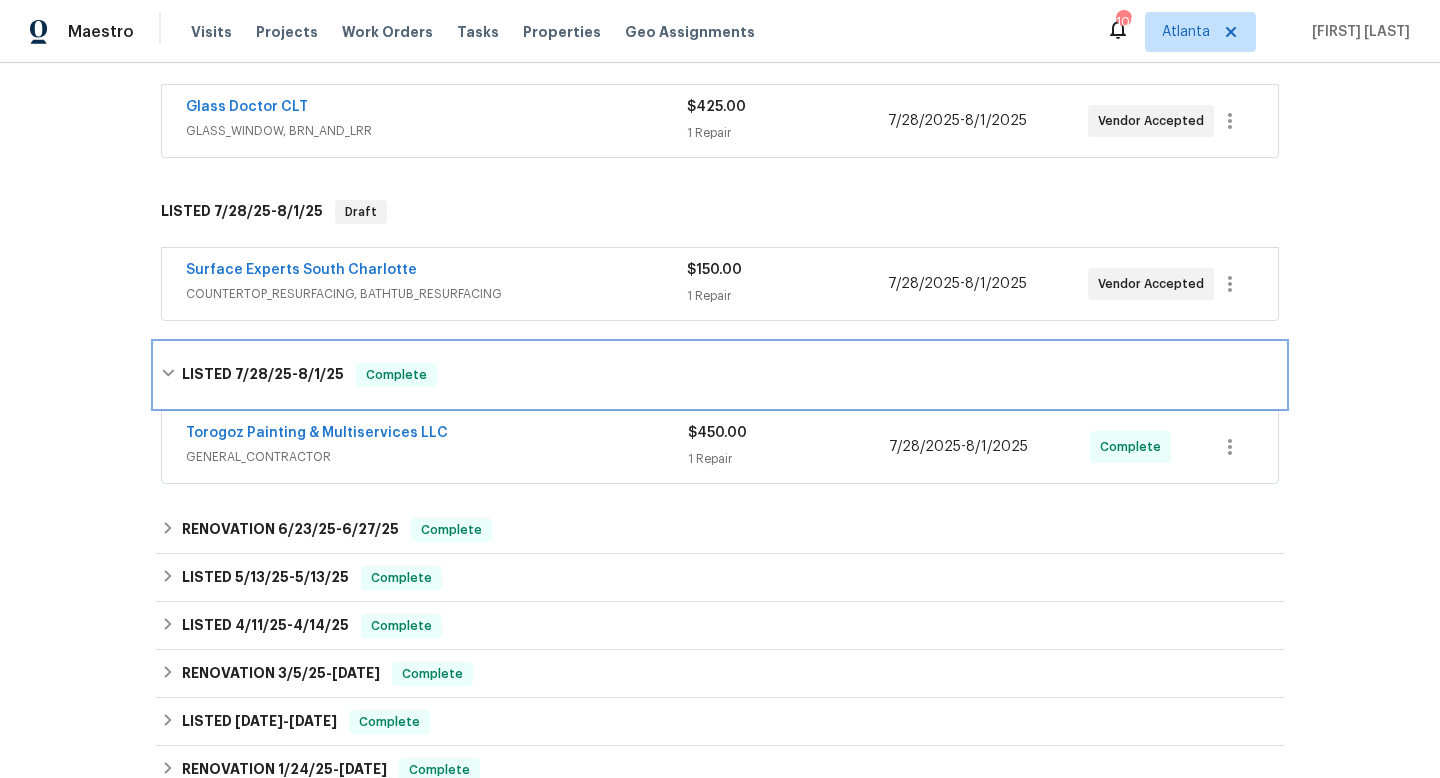 scroll, scrollTop: 553, scrollLeft: 0, axis: vertical 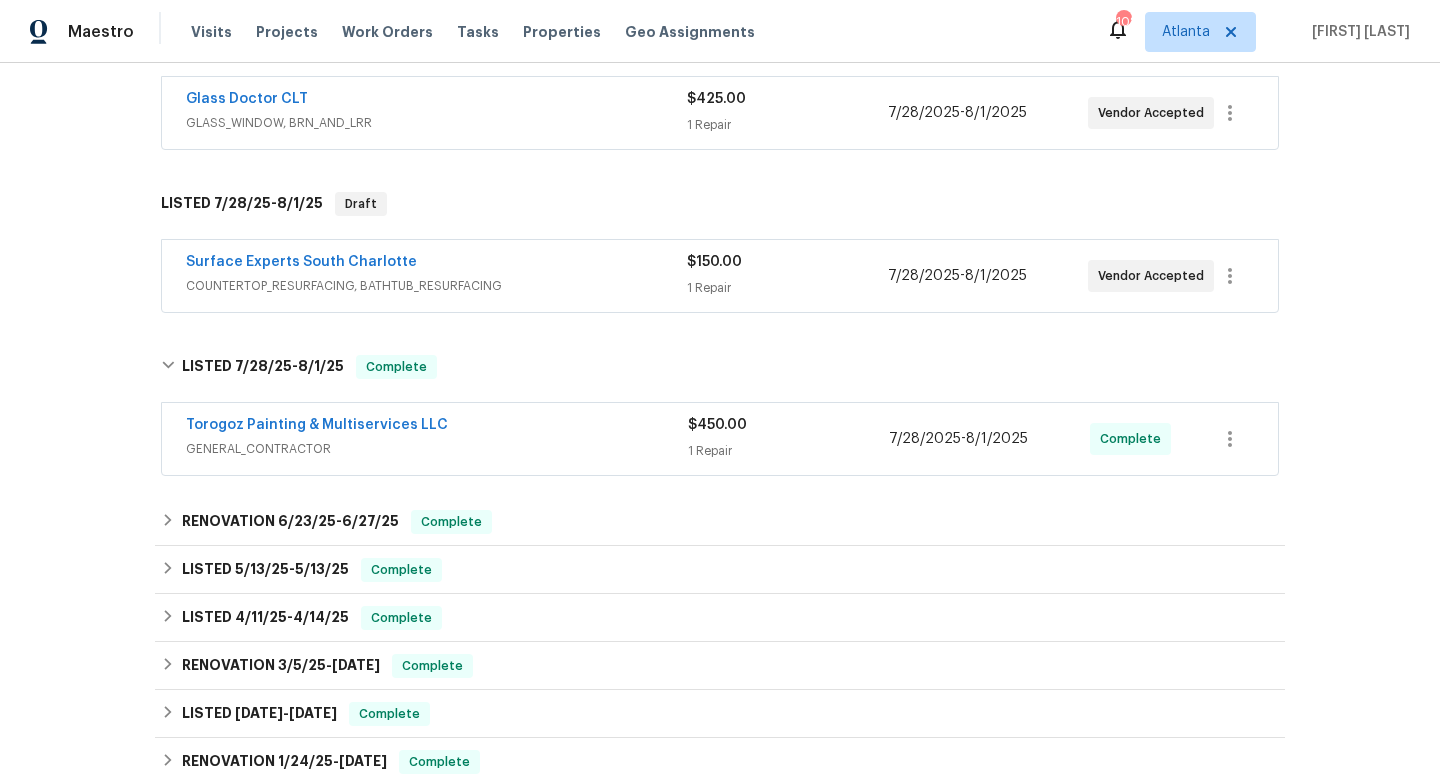 click on "Torogoz Painting & Multiservices LLC" at bounding box center (437, 427) 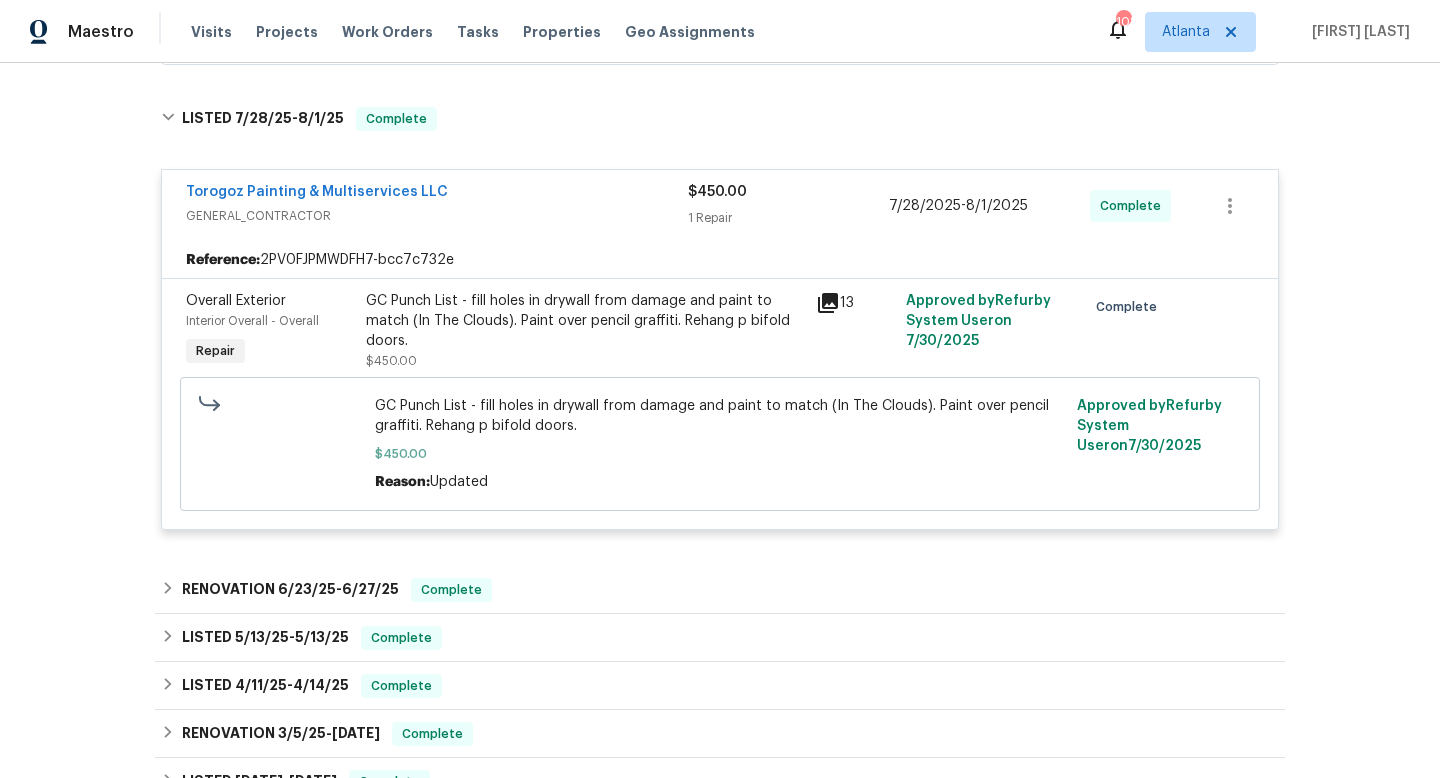scroll, scrollTop: 803, scrollLeft: 0, axis: vertical 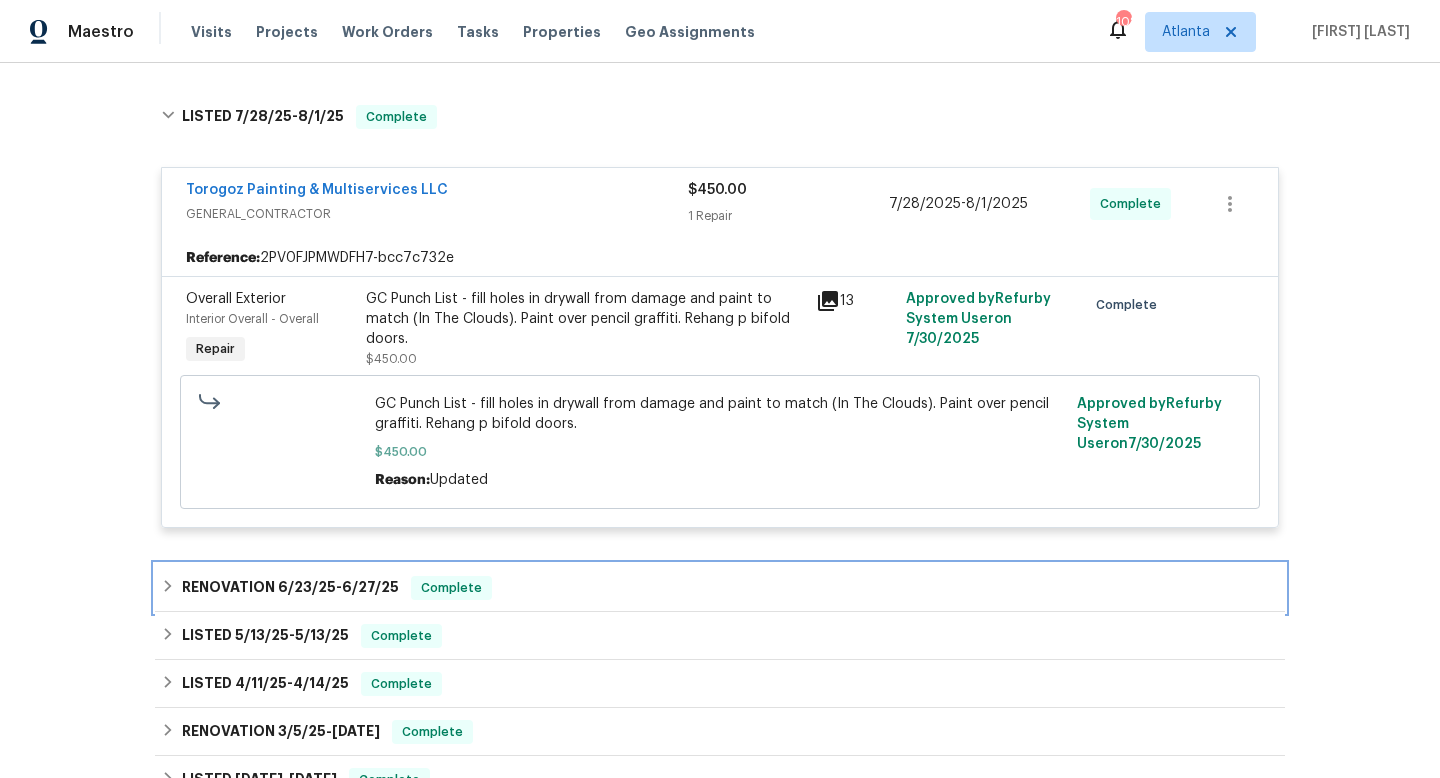 click on "RENOVATION   6/23/25  -  6/27/25 Complete" at bounding box center [720, 588] 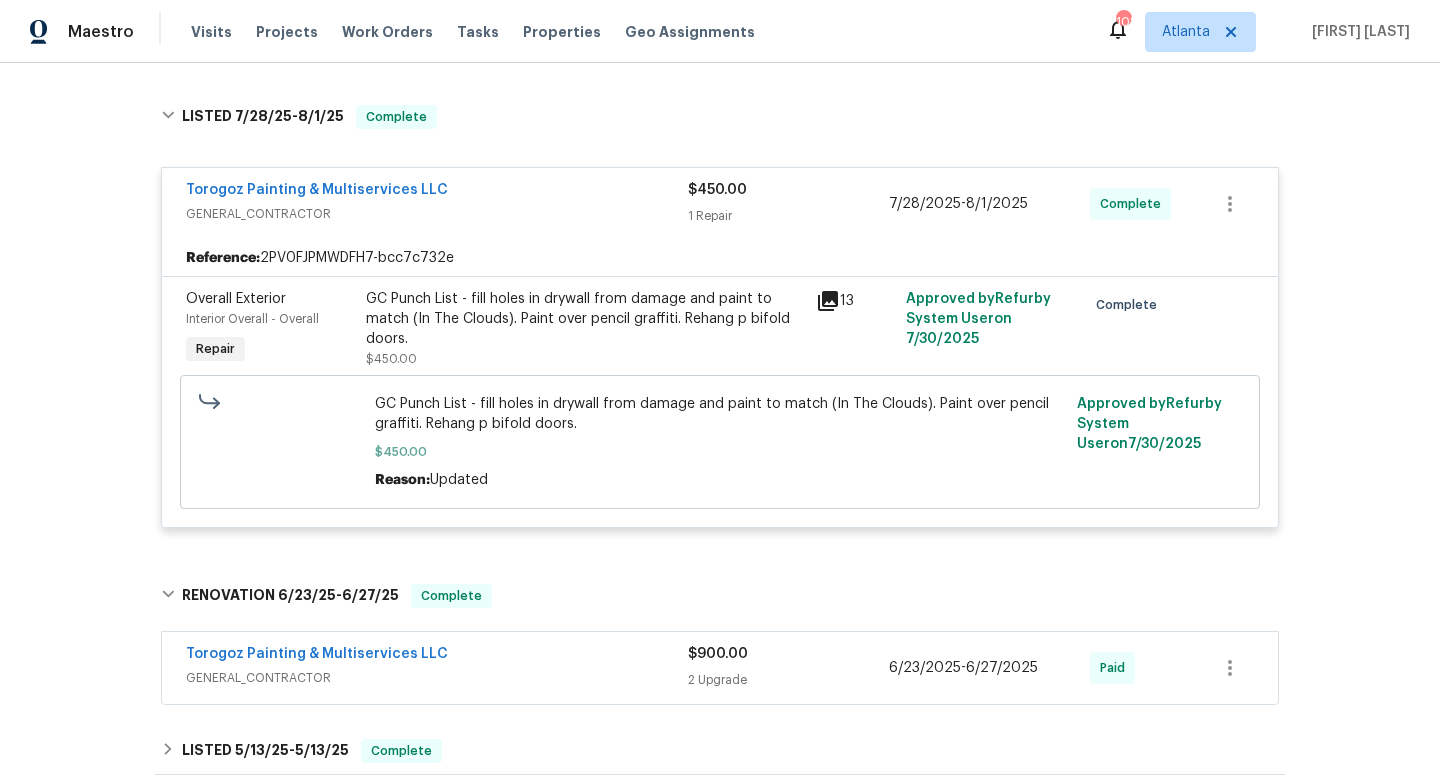 click on "Torogoz Painting & Multiservices LLC GENERAL_CONTRACTOR" at bounding box center (437, 668) 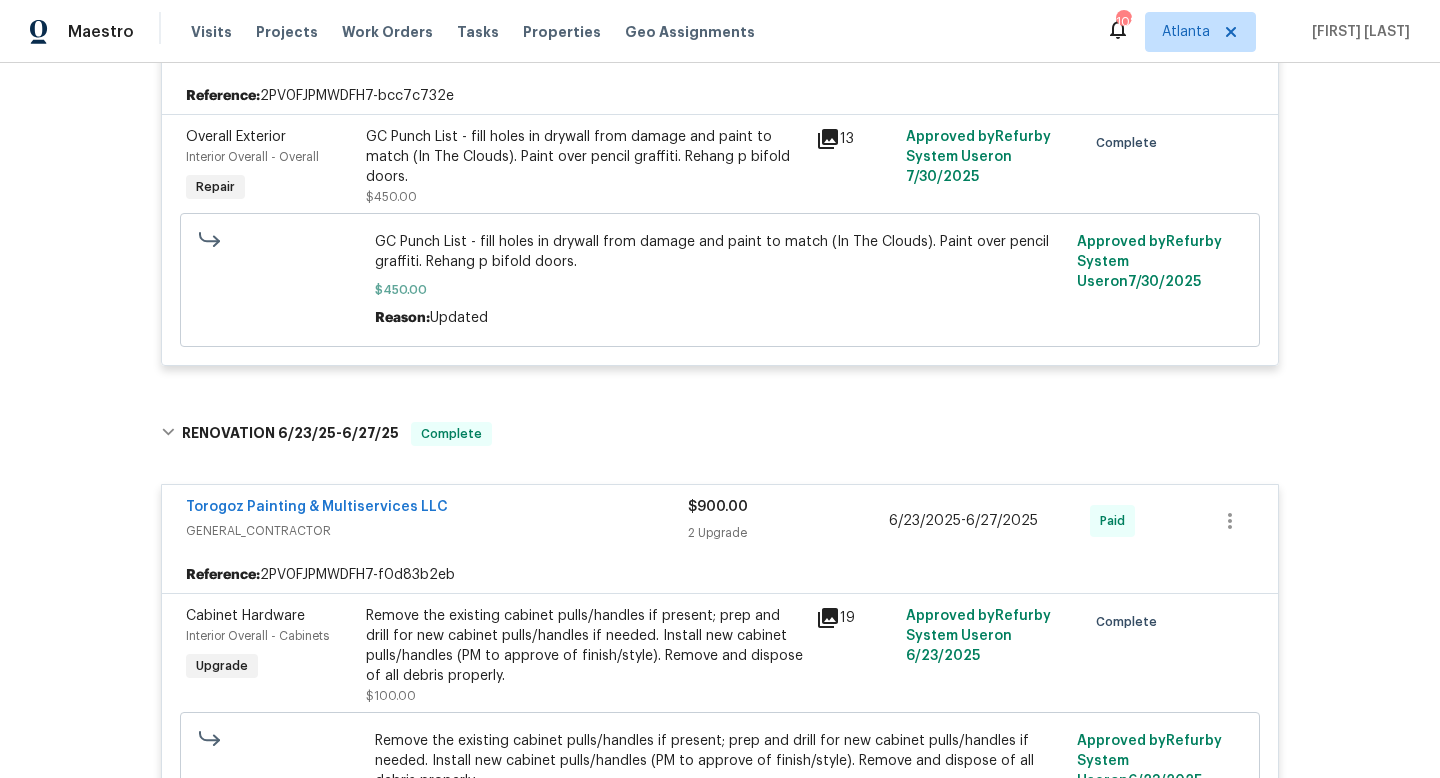 scroll, scrollTop: 862, scrollLeft: 0, axis: vertical 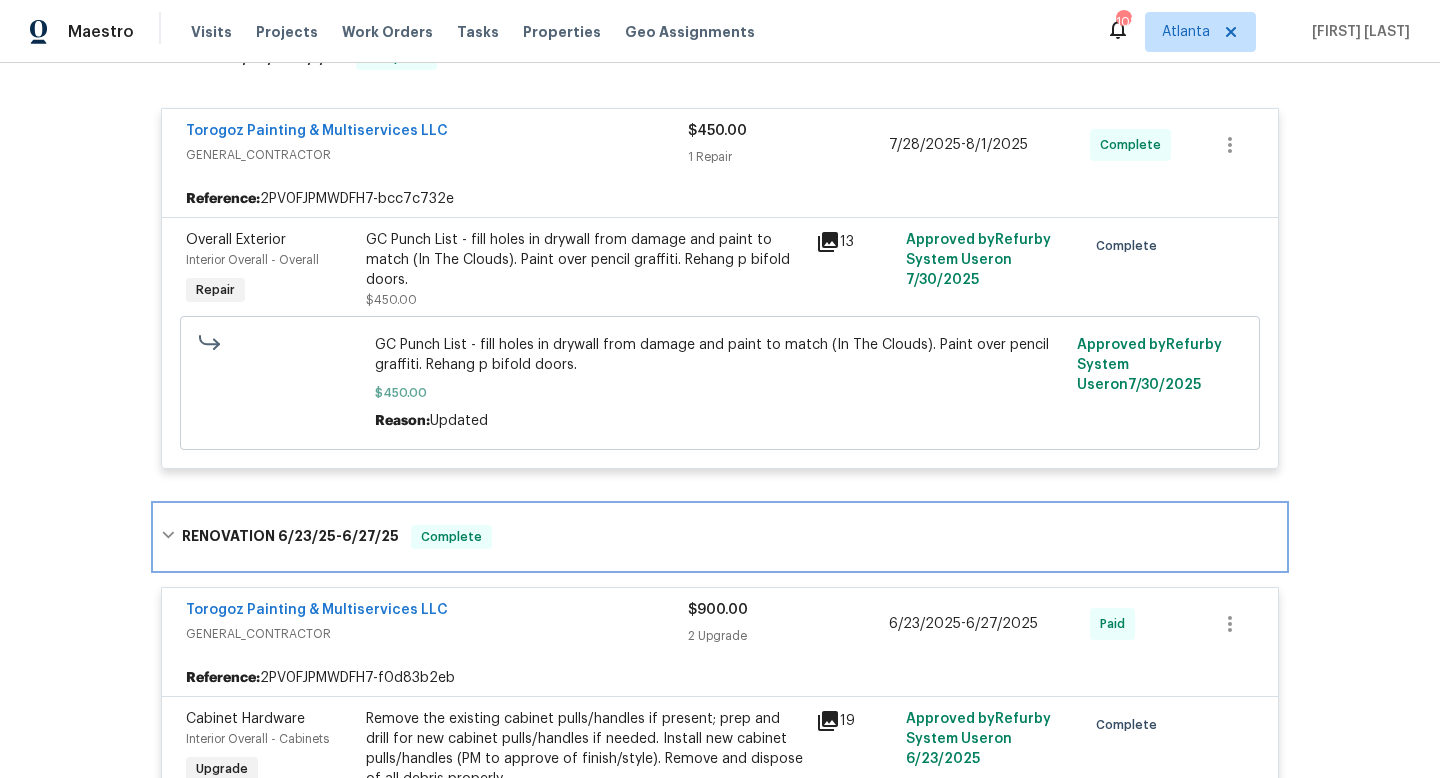 click on "RENOVATION   6/23/25  -  6/27/25 Complete" at bounding box center (720, 537) 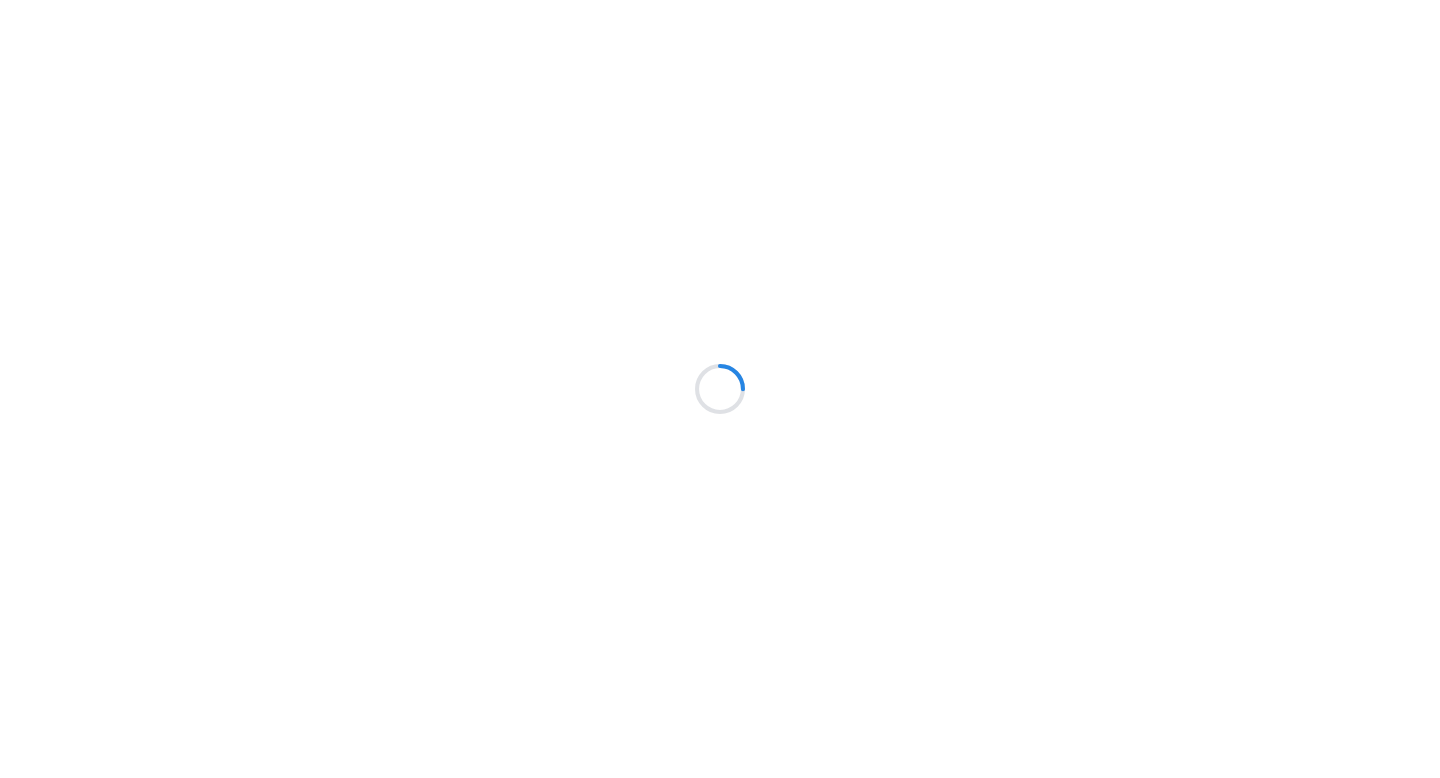 scroll, scrollTop: 0, scrollLeft: 0, axis: both 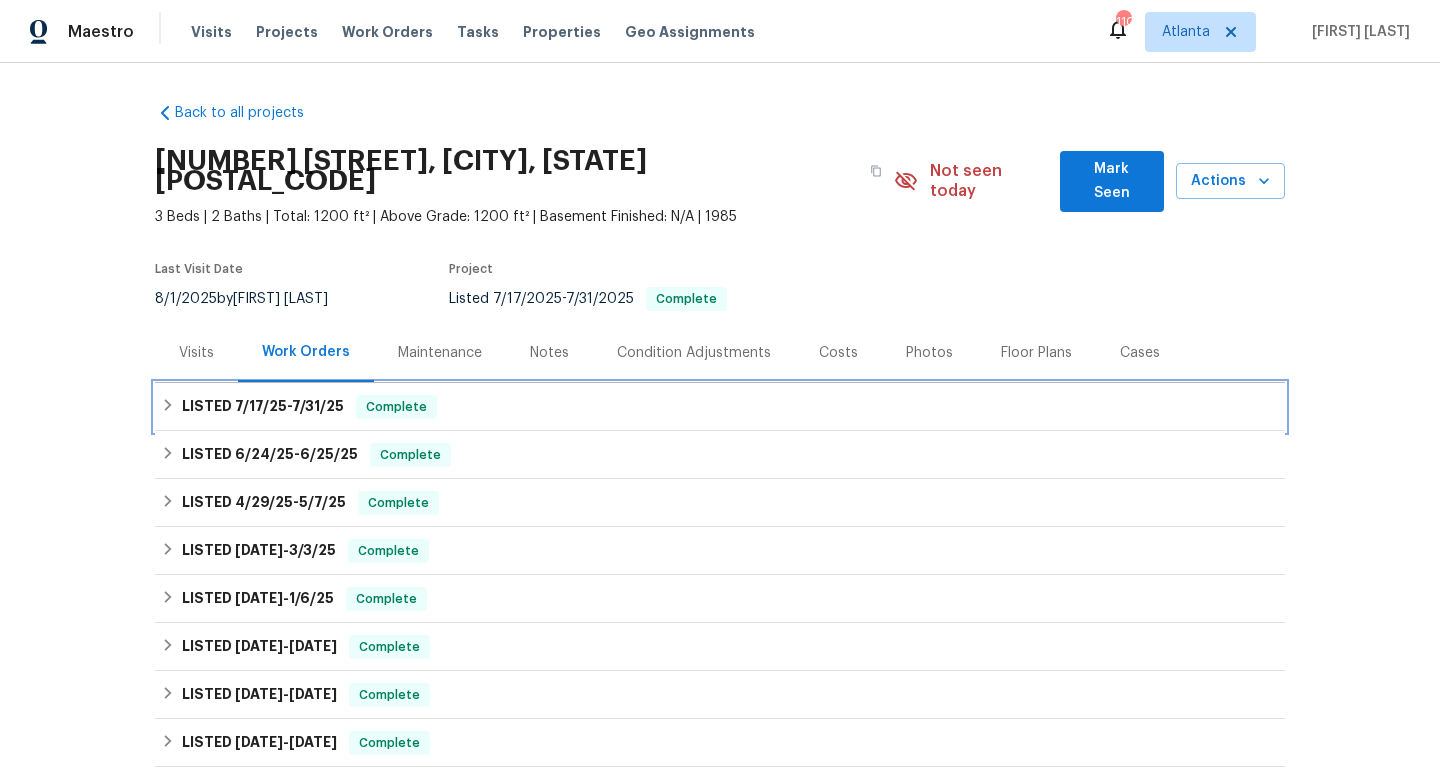 click on "LISTED   [DATE]  -  [DATE] Complete" at bounding box center (720, 407) 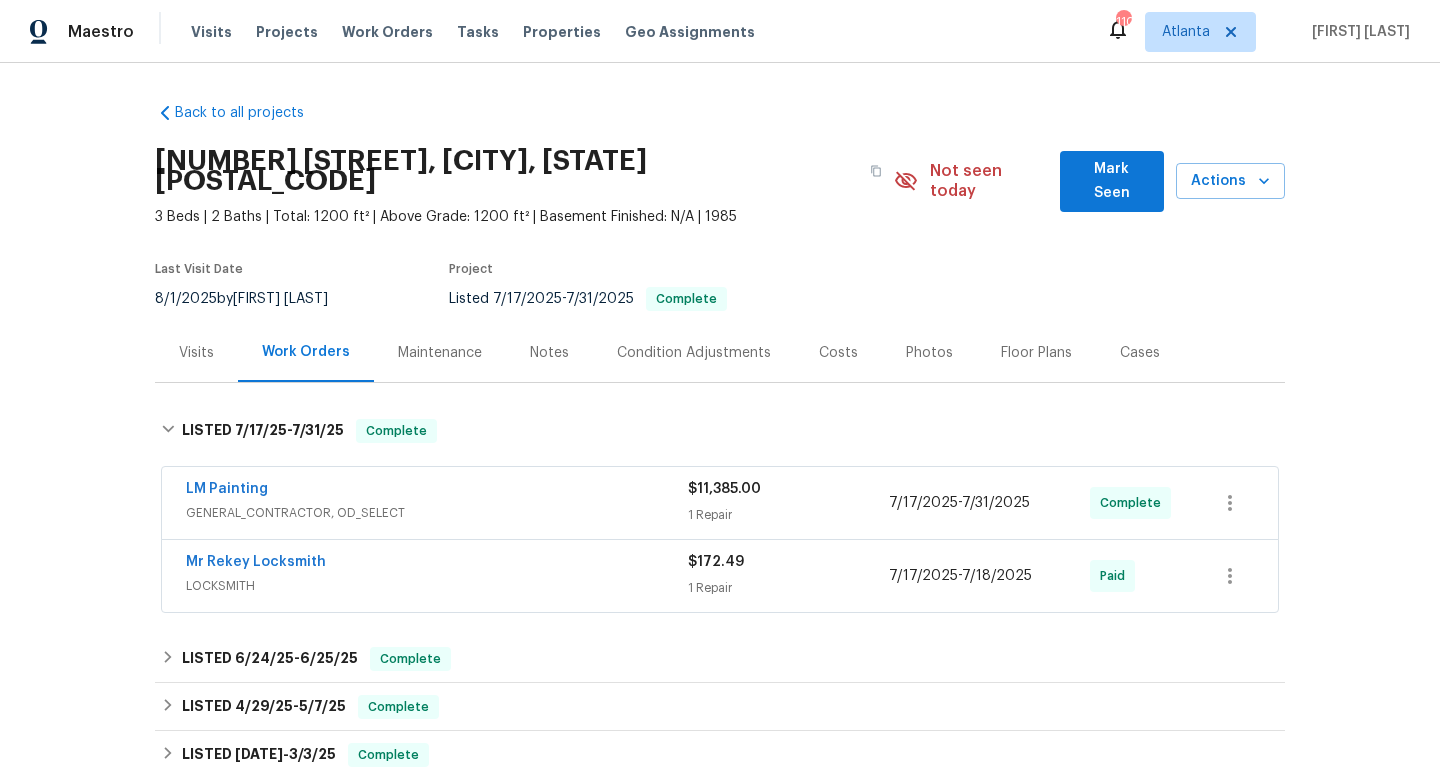 click on "LM Painting" at bounding box center (437, 491) 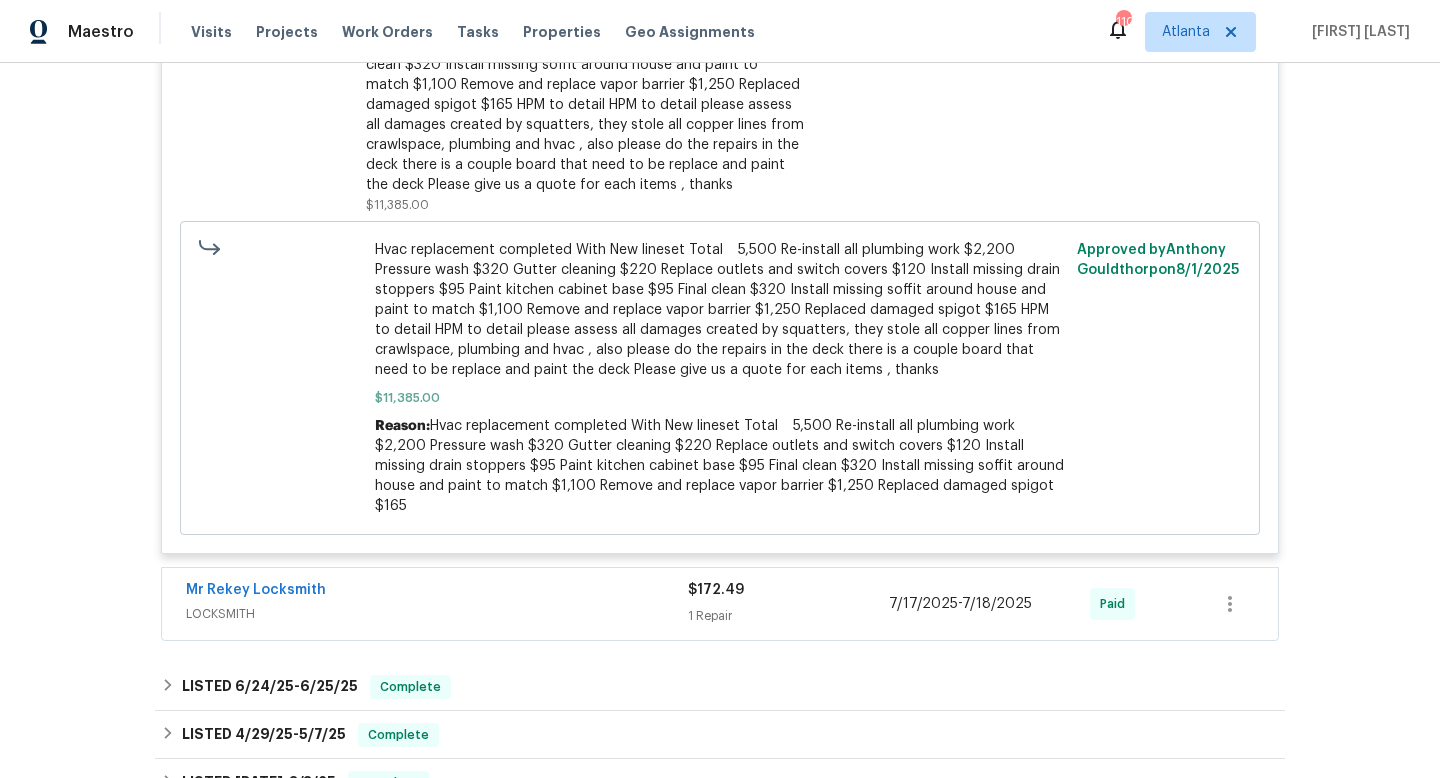 scroll, scrollTop: 755, scrollLeft: 0, axis: vertical 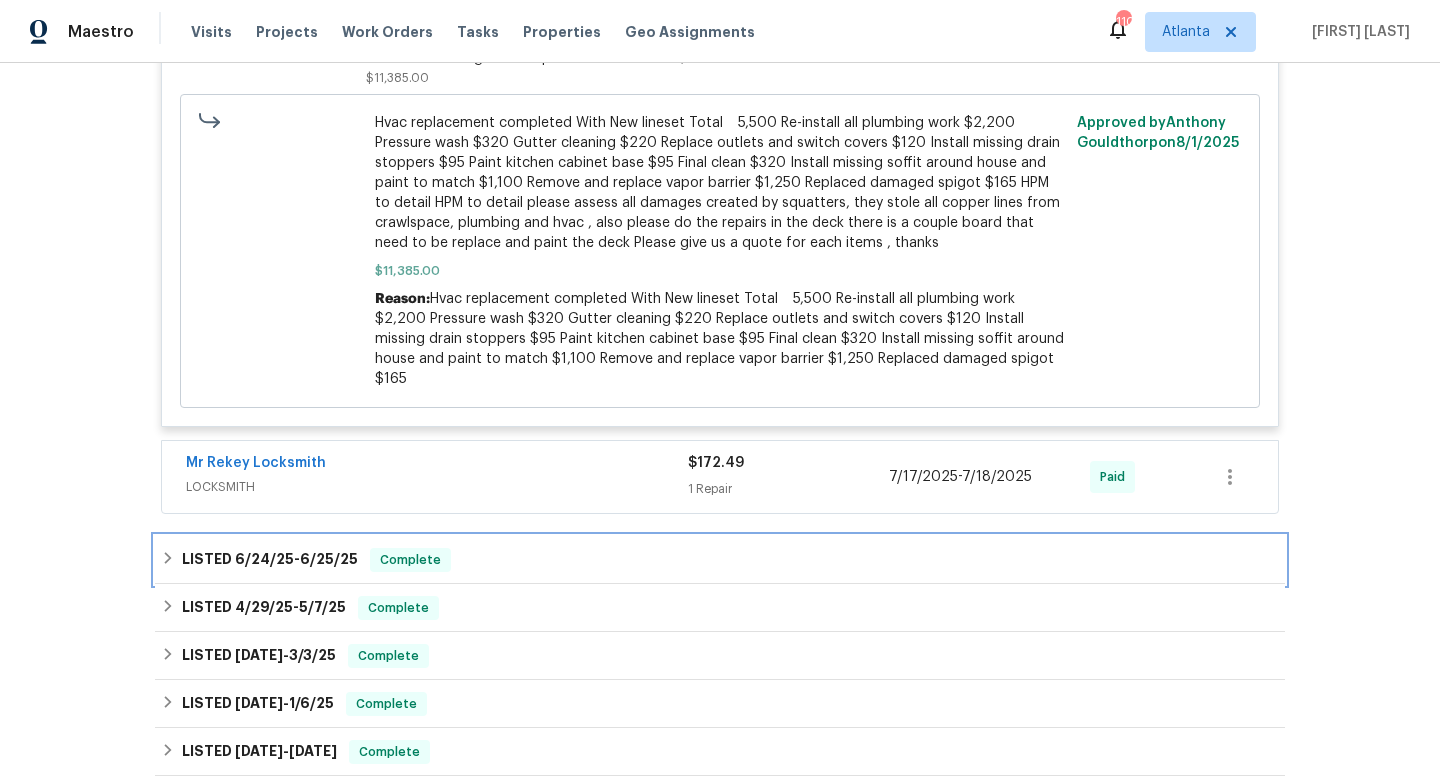 click on "LISTED   [DATE]  -  [DATE] Complete" at bounding box center (720, 560) 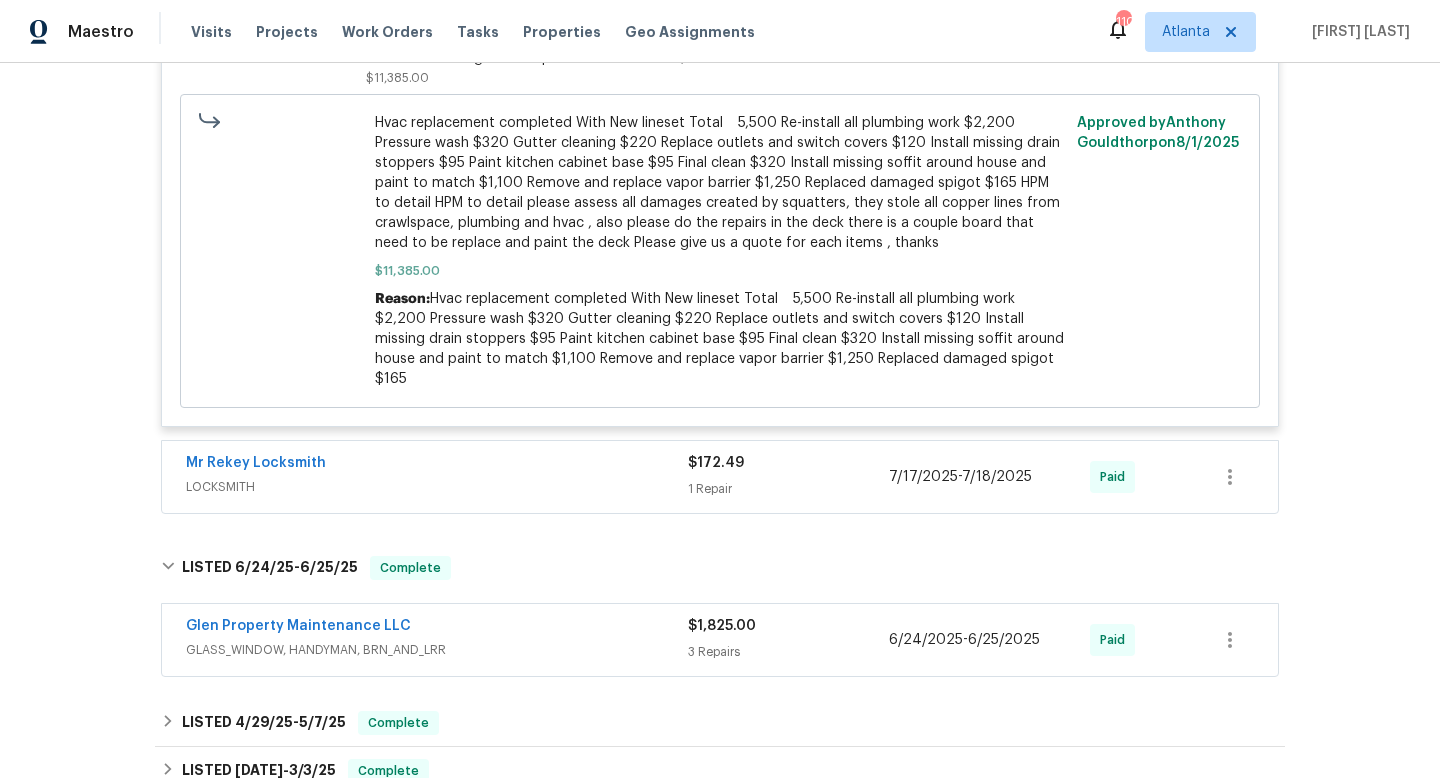 click on "GLASS_WINDOW, HANDYMAN, BRN_AND_LRR" at bounding box center (437, 650) 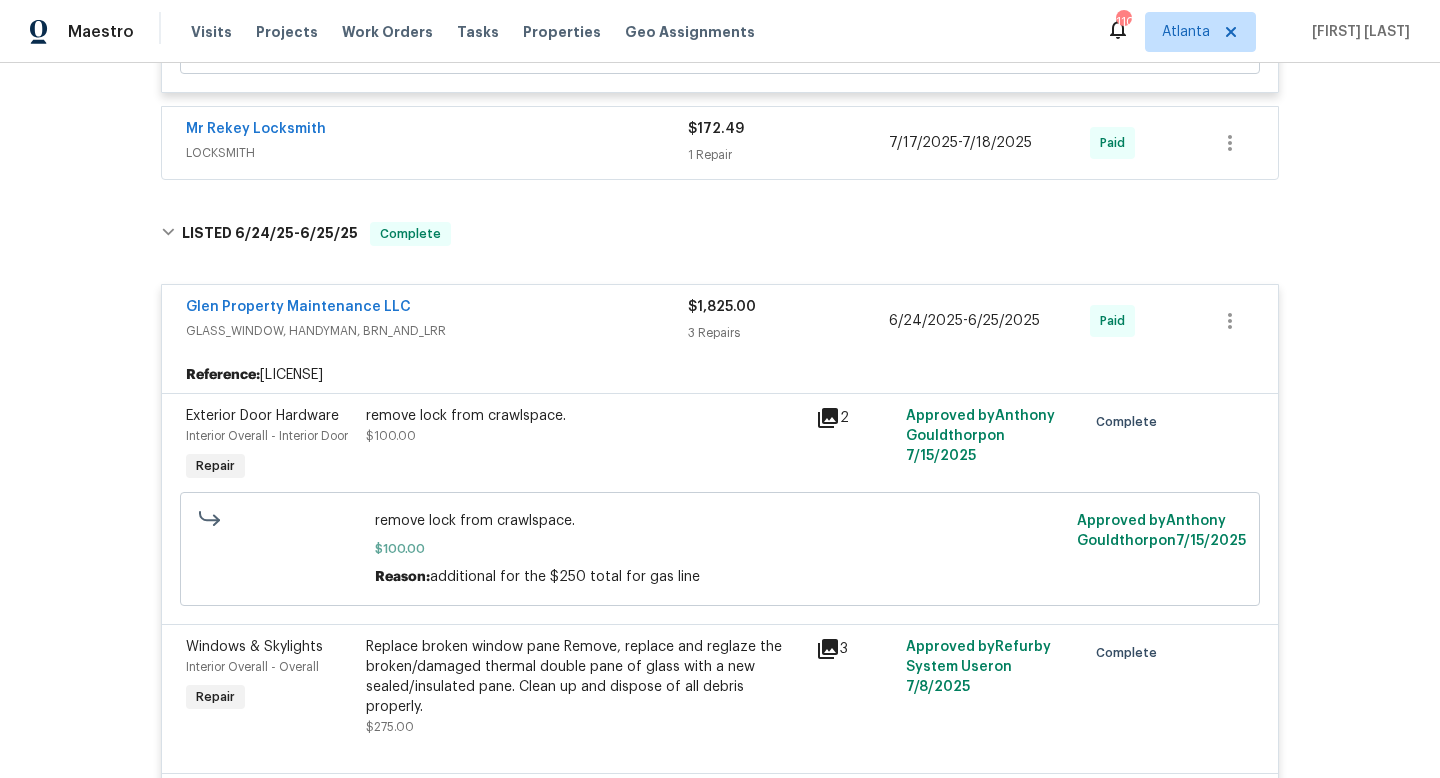 scroll, scrollTop: 1091, scrollLeft: 0, axis: vertical 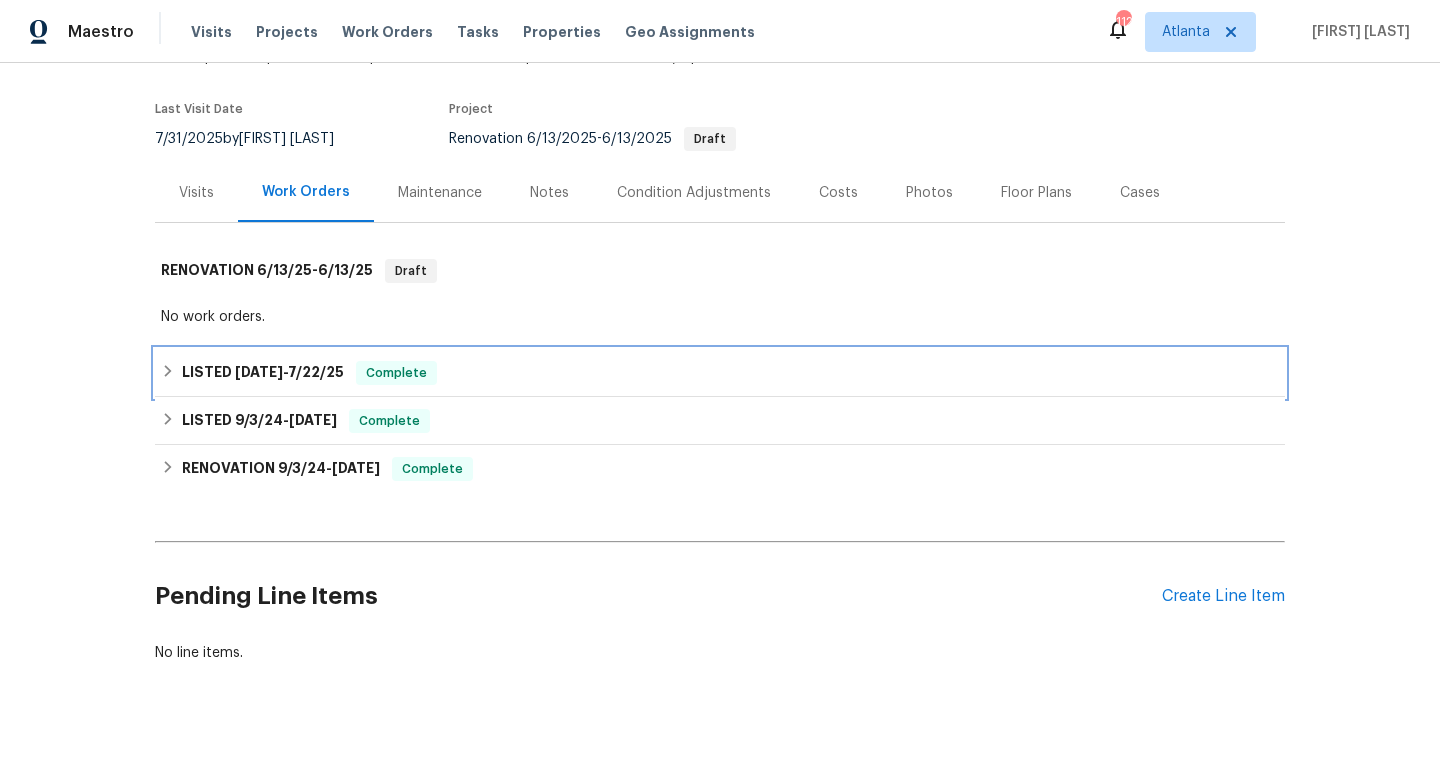 click on "LISTED   [DATE]  -  [DATE] Complete" at bounding box center (720, 373) 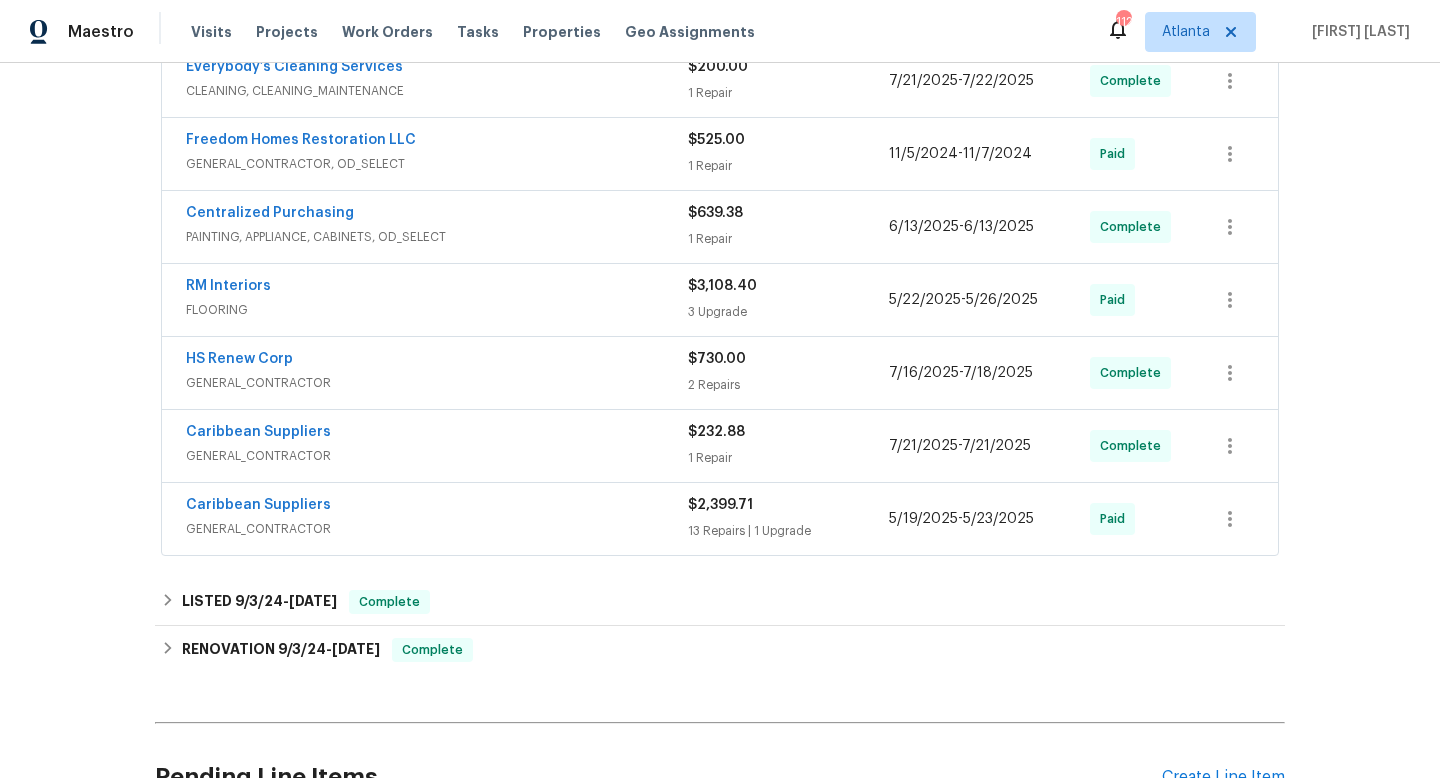 scroll, scrollTop: 624, scrollLeft: 0, axis: vertical 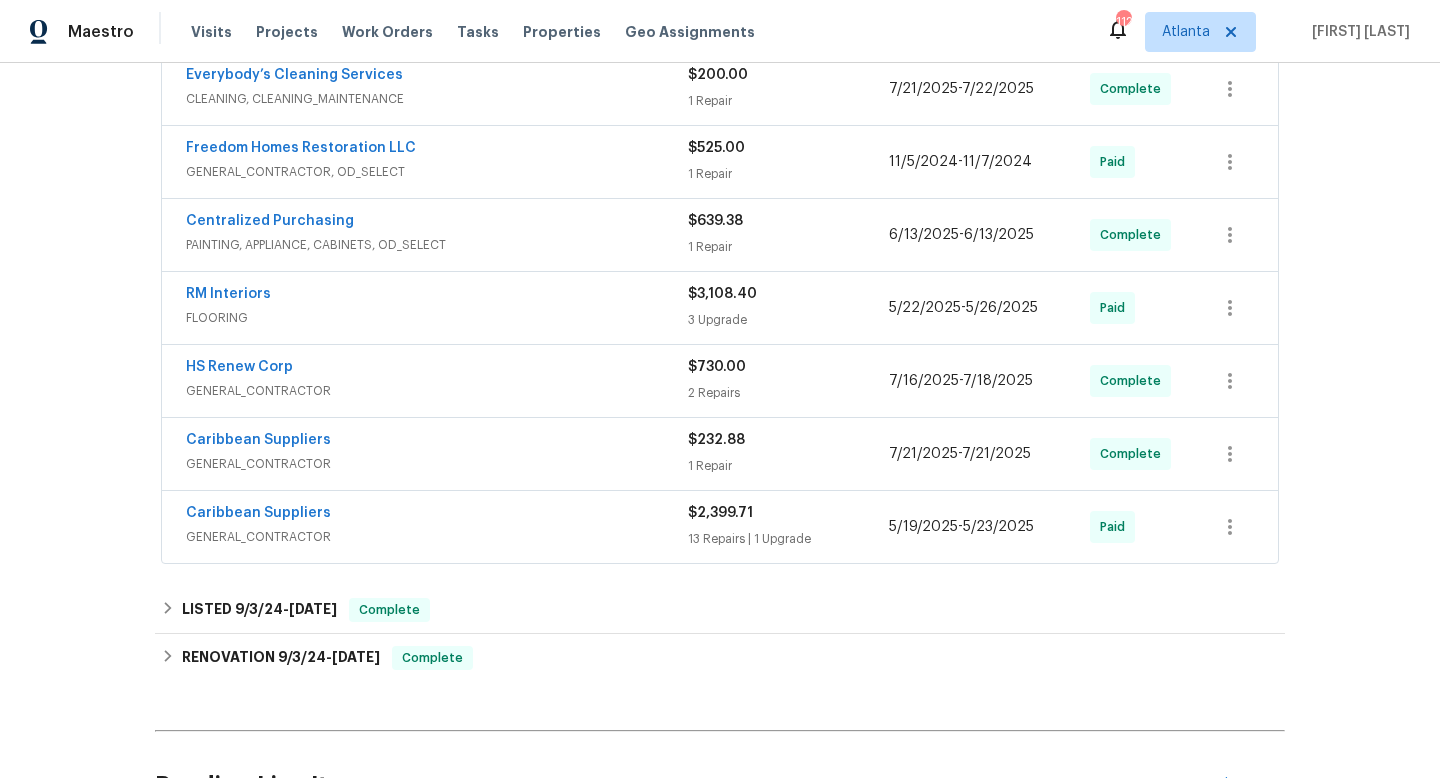 click on "HS Renew Corp" at bounding box center [437, 369] 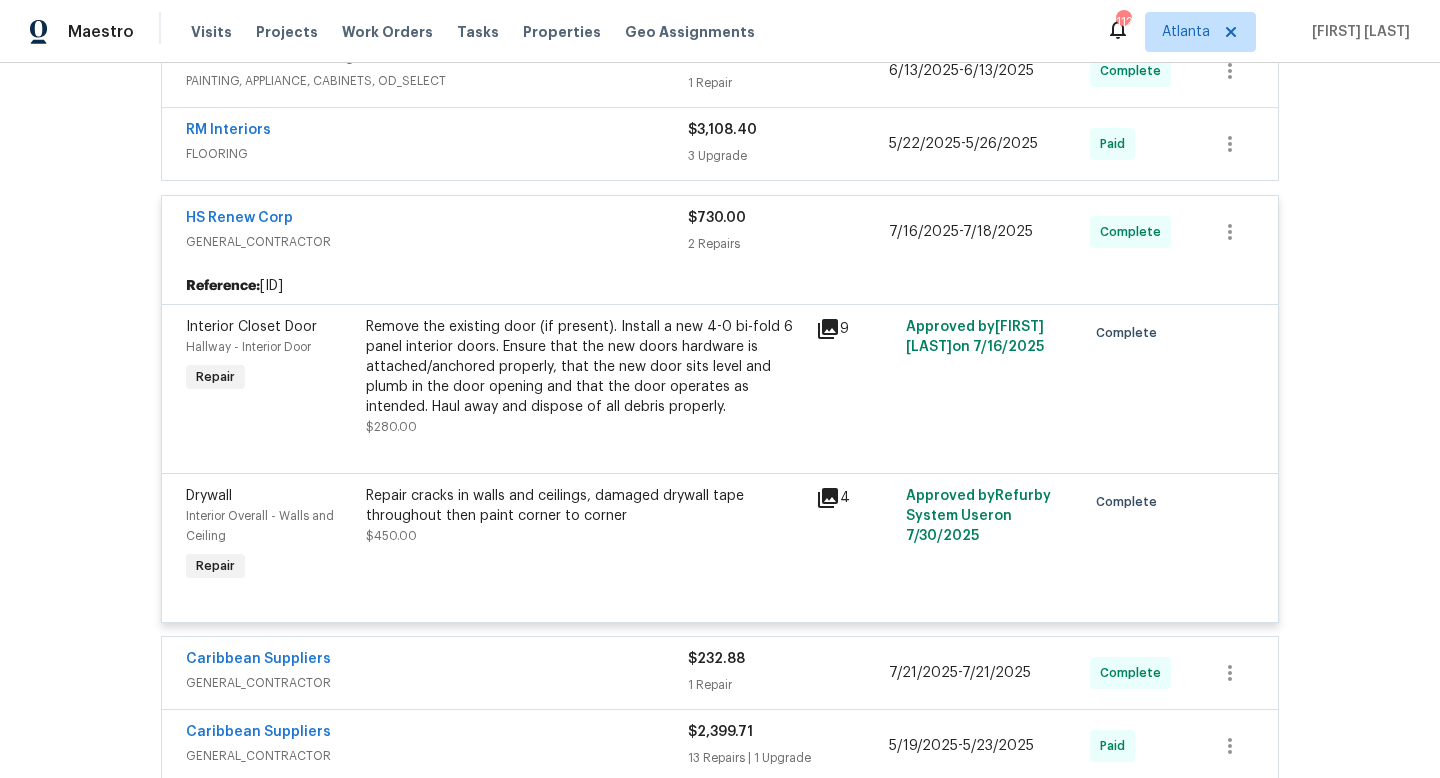 scroll, scrollTop: 781, scrollLeft: 0, axis: vertical 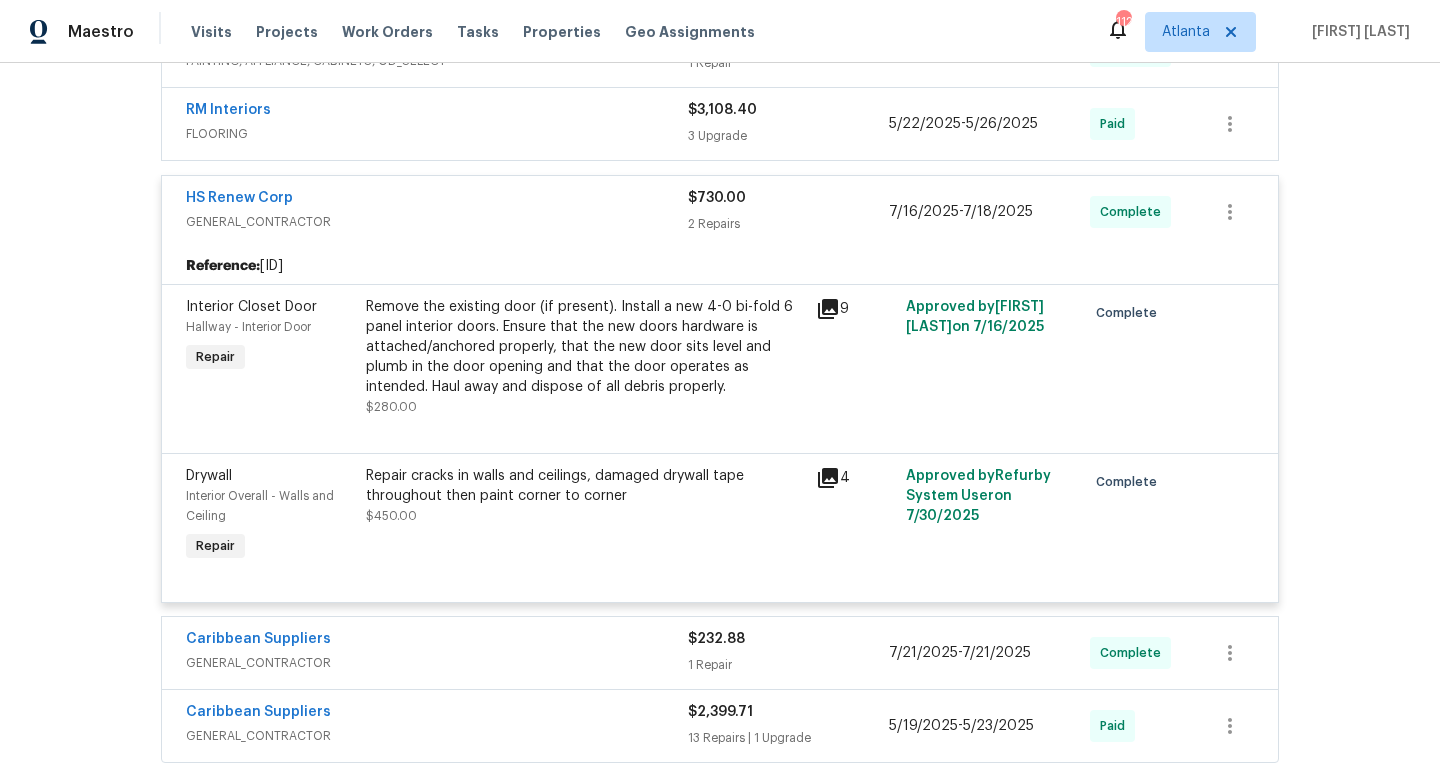 click on "GENERAL_CONTRACTOR" at bounding box center [437, 222] 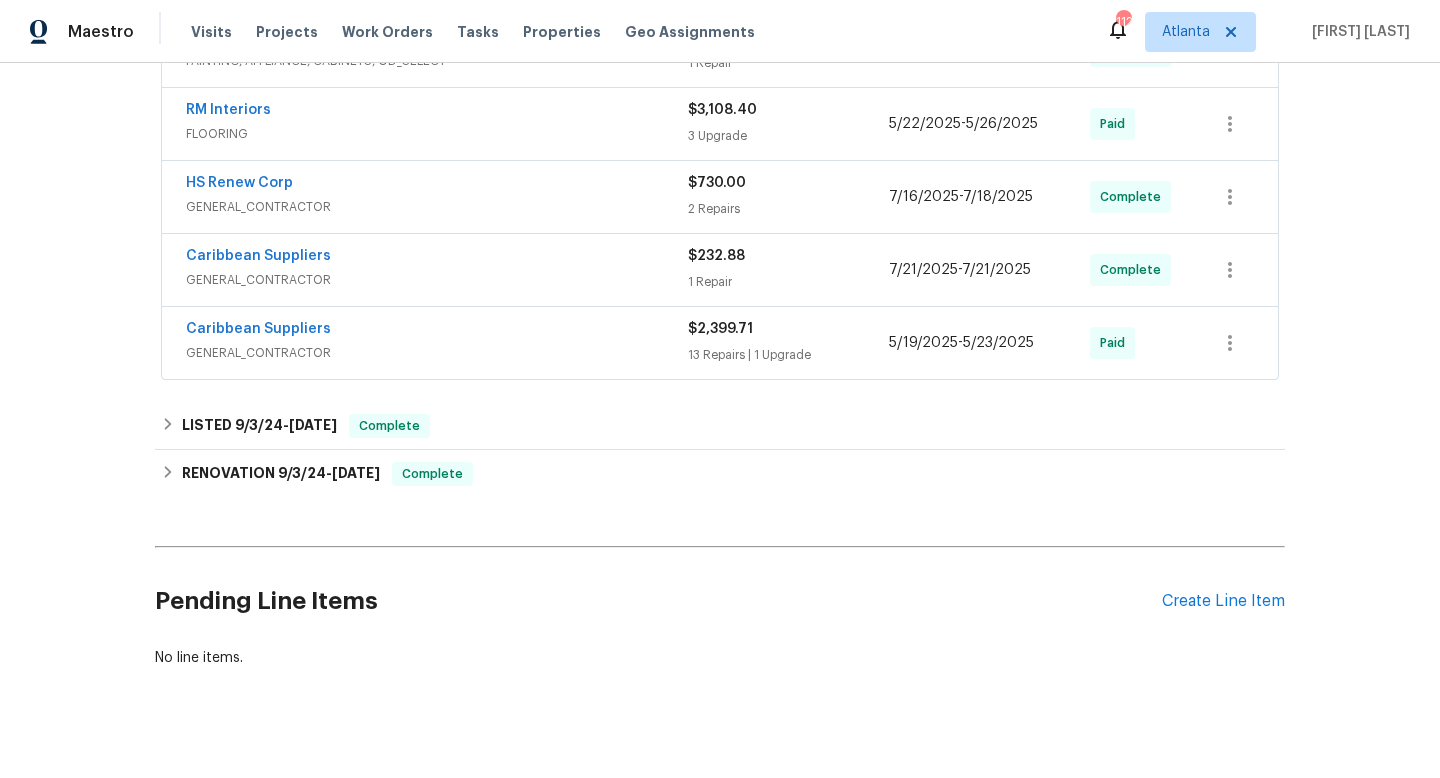 click on "GENERAL_CONTRACTOR" at bounding box center (437, 280) 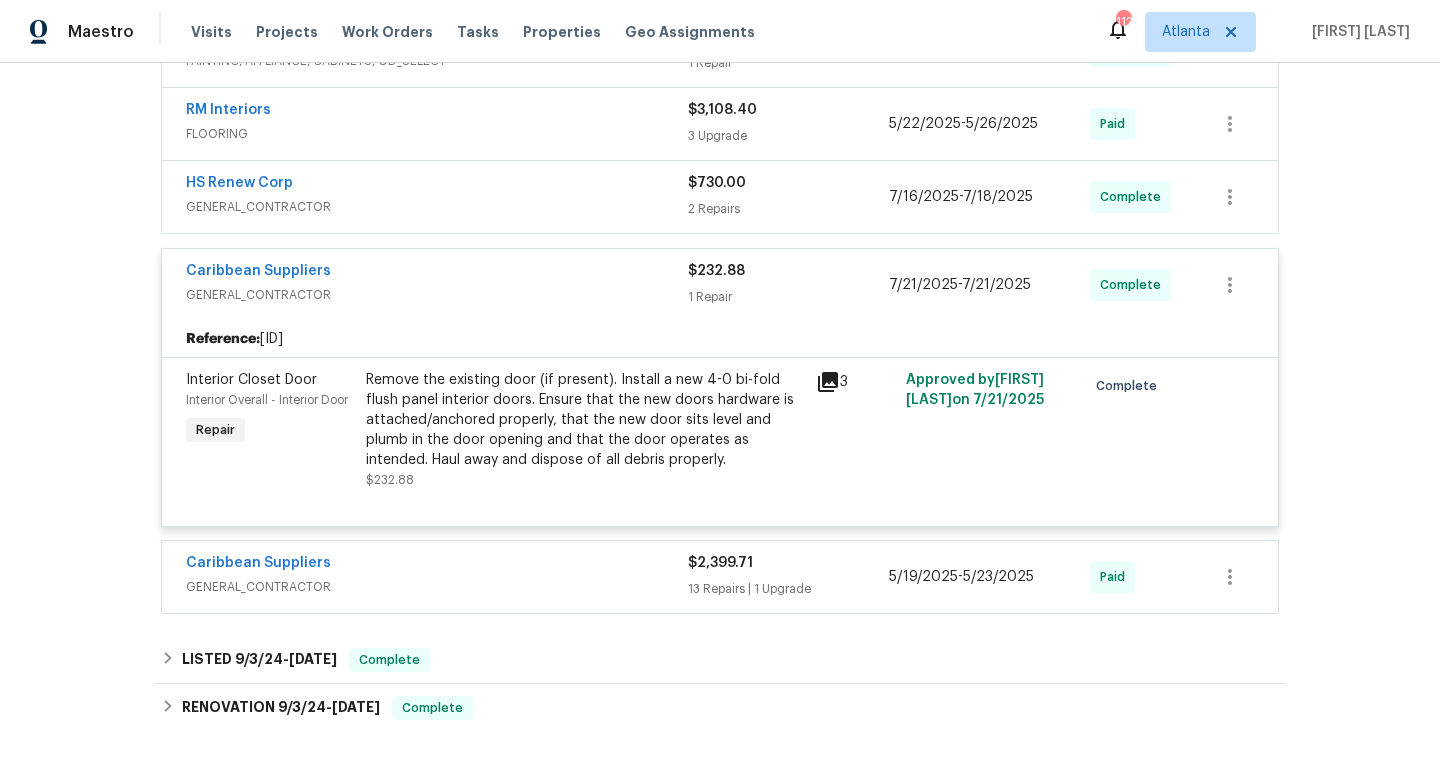 click on "GENERAL_CONTRACTOR" at bounding box center [437, 295] 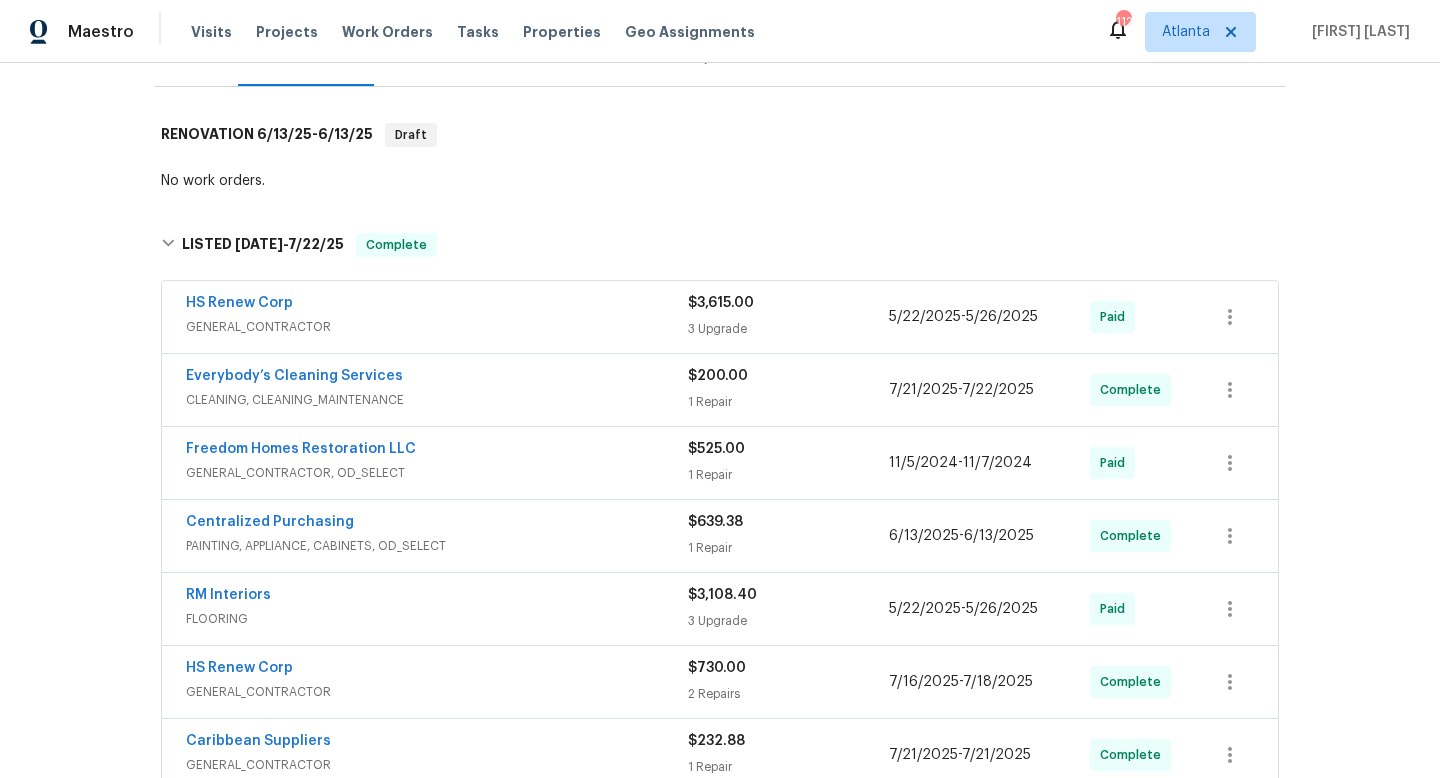 scroll, scrollTop: 292, scrollLeft: 0, axis: vertical 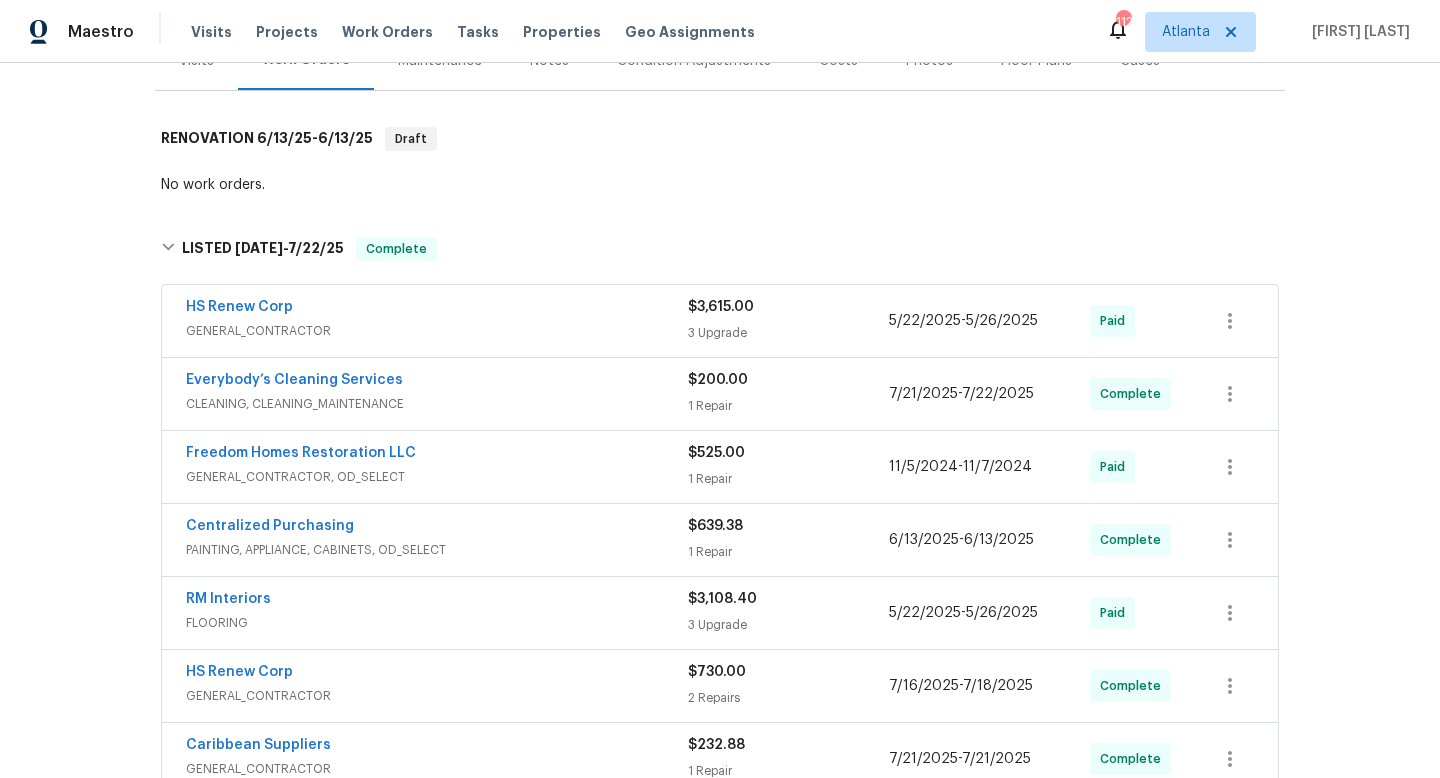 click on "CLEANING, CLEANING_MAINTENANCE" at bounding box center (437, 404) 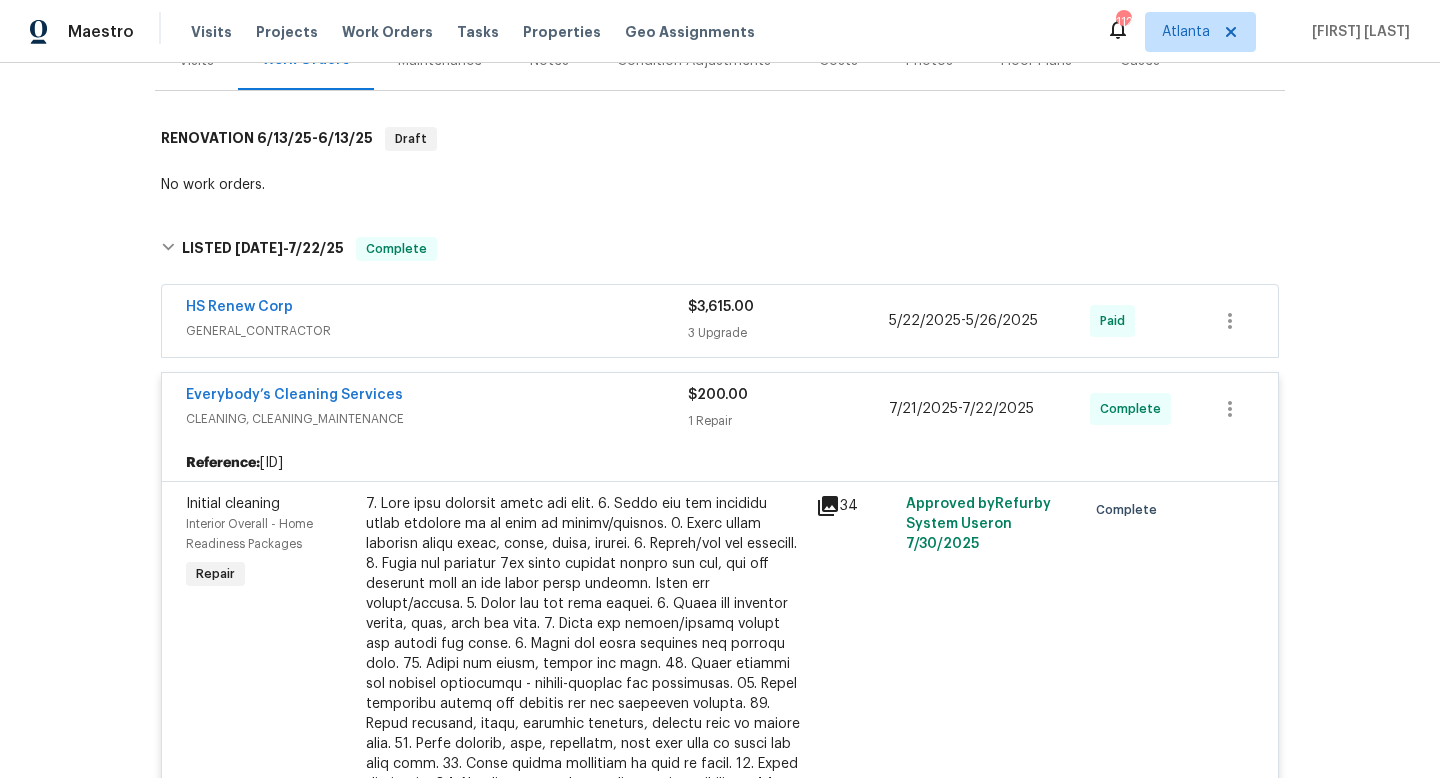 scroll, scrollTop: 419, scrollLeft: 0, axis: vertical 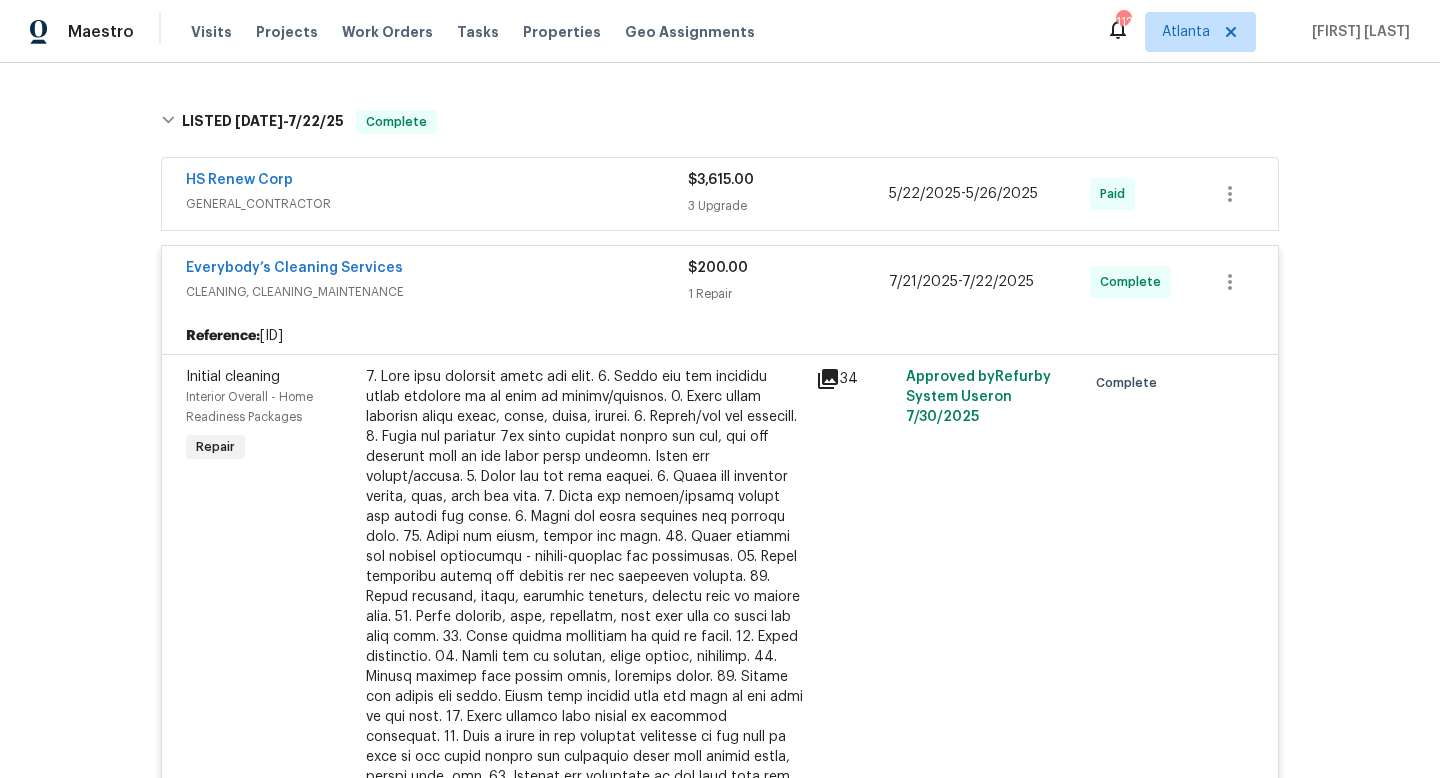 click on "Everybody’s Cleaning Services CLEANING, CLEANING_MAINTENANCE" at bounding box center (437, 282) 